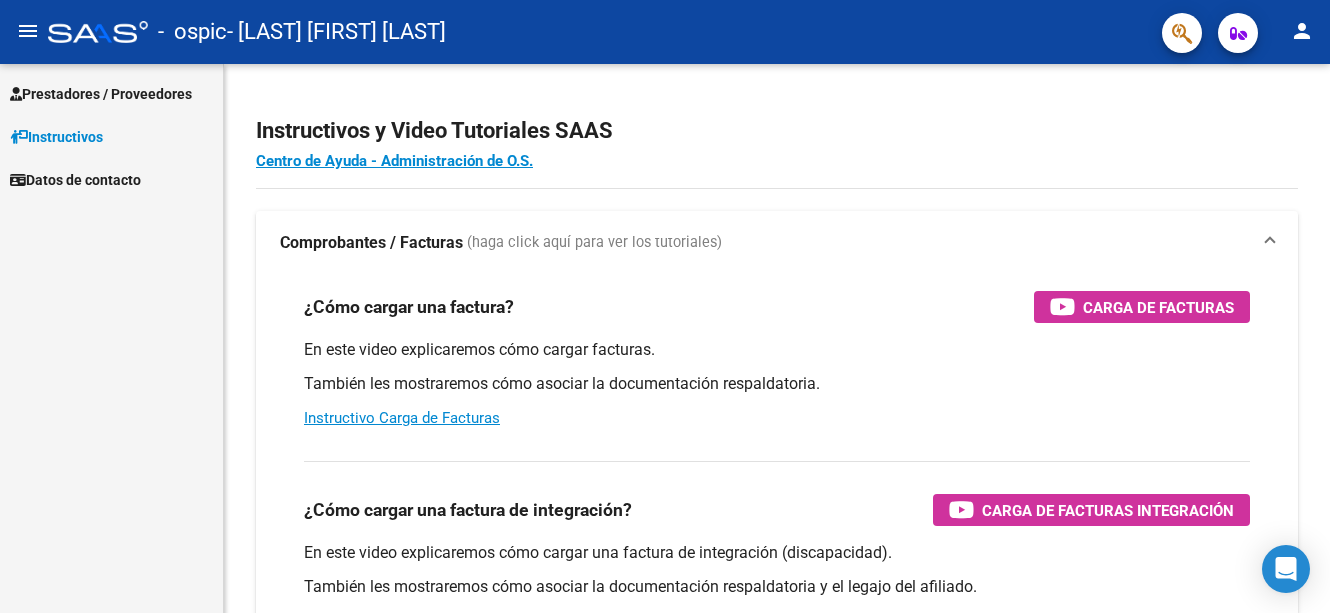 scroll, scrollTop: 0, scrollLeft: 0, axis: both 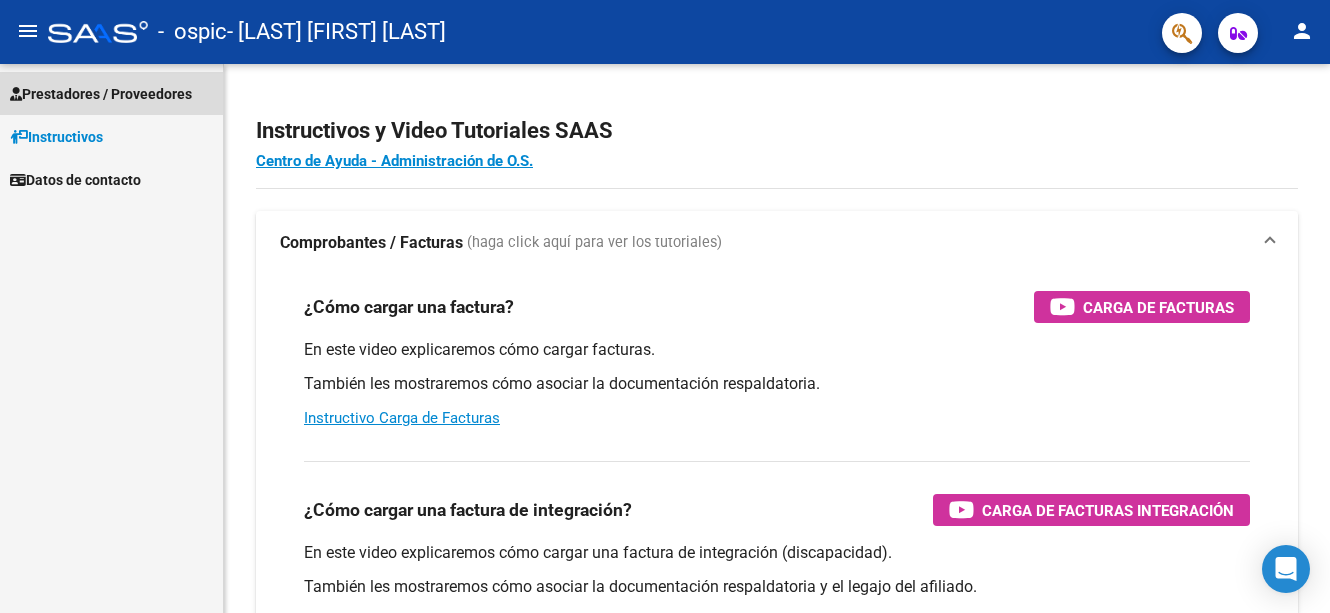 click on "Prestadores / Proveedores" at bounding box center (101, 94) 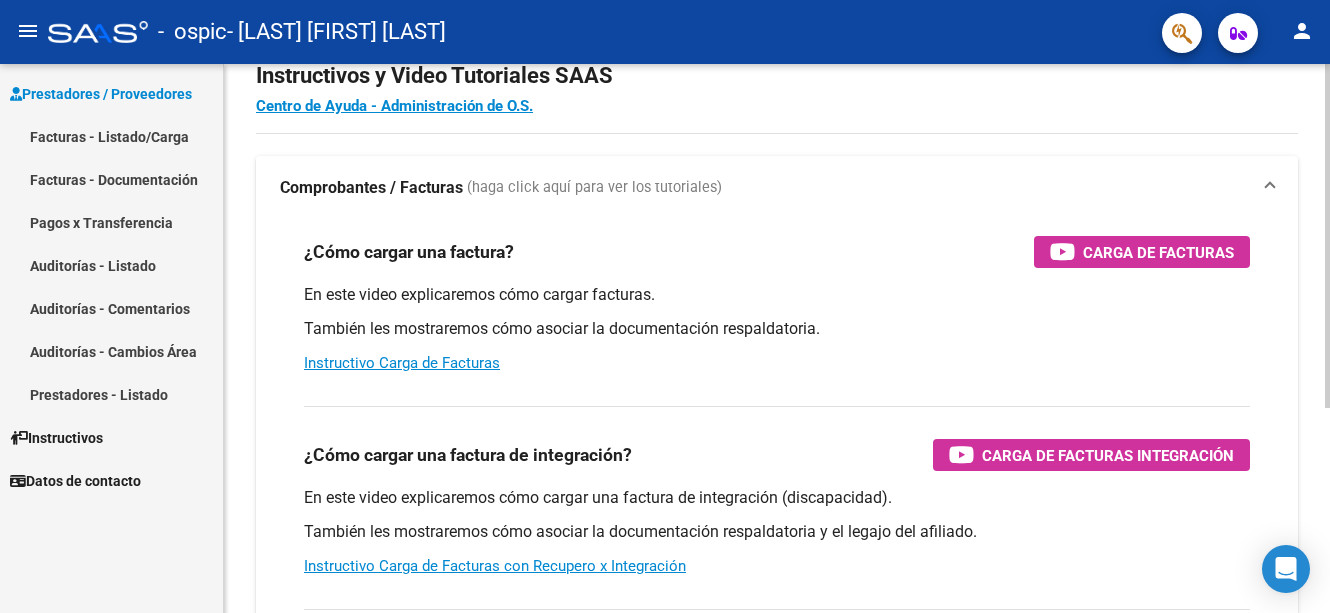 scroll, scrollTop: 100, scrollLeft: 0, axis: vertical 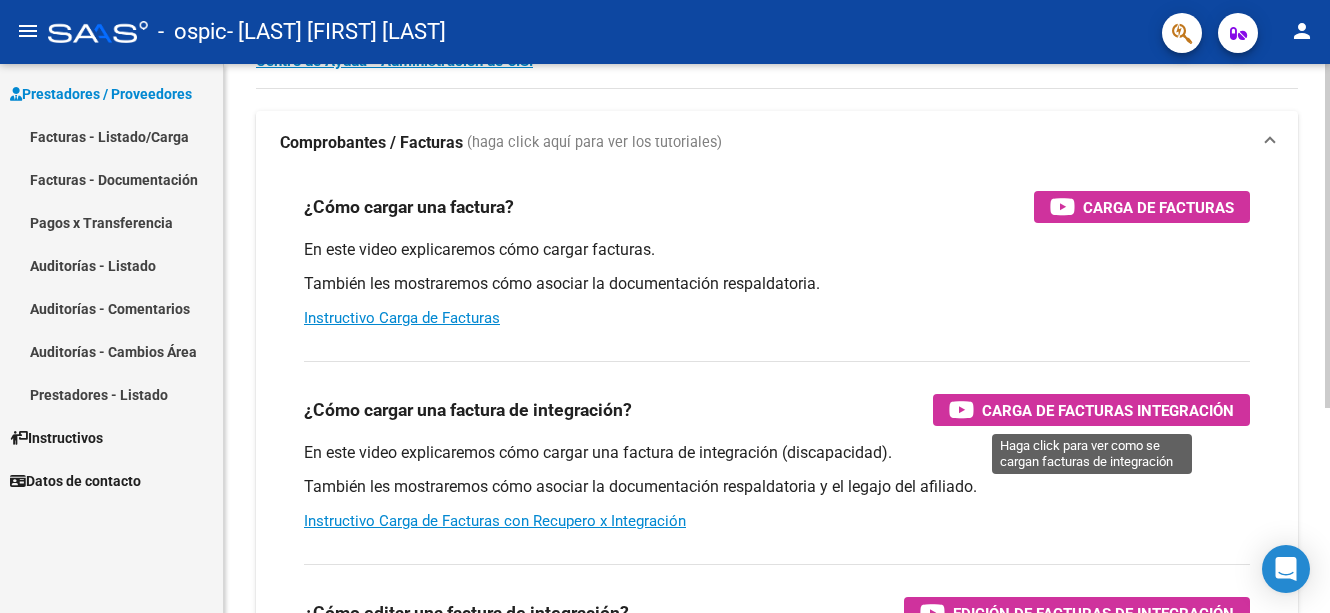 click on "Carga de Facturas Integración" at bounding box center [1091, 410] 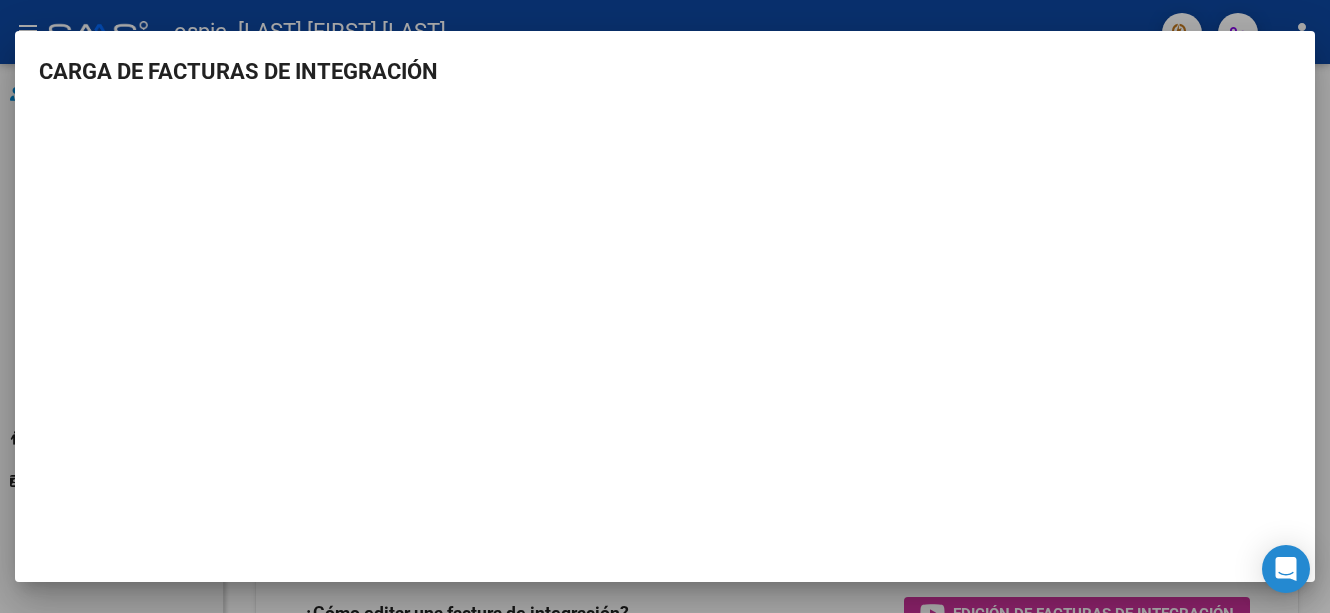 click at bounding box center [665, 306] 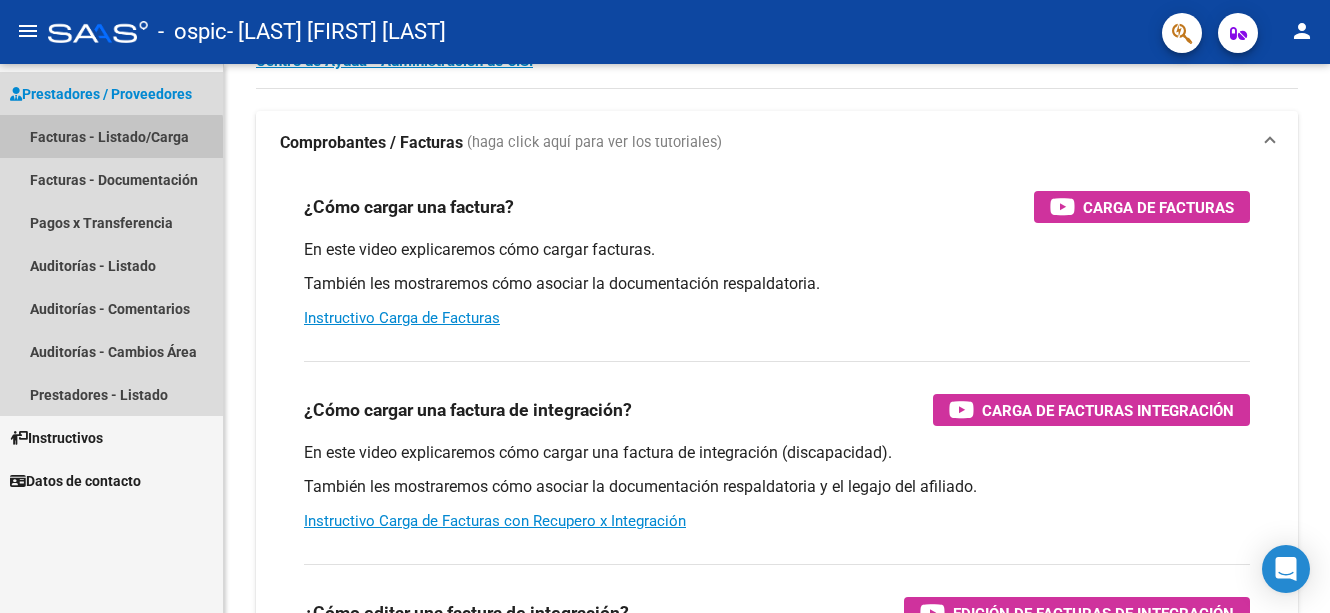 click on "Facturas - Listado/Carga" at bounding box center [111, 136] 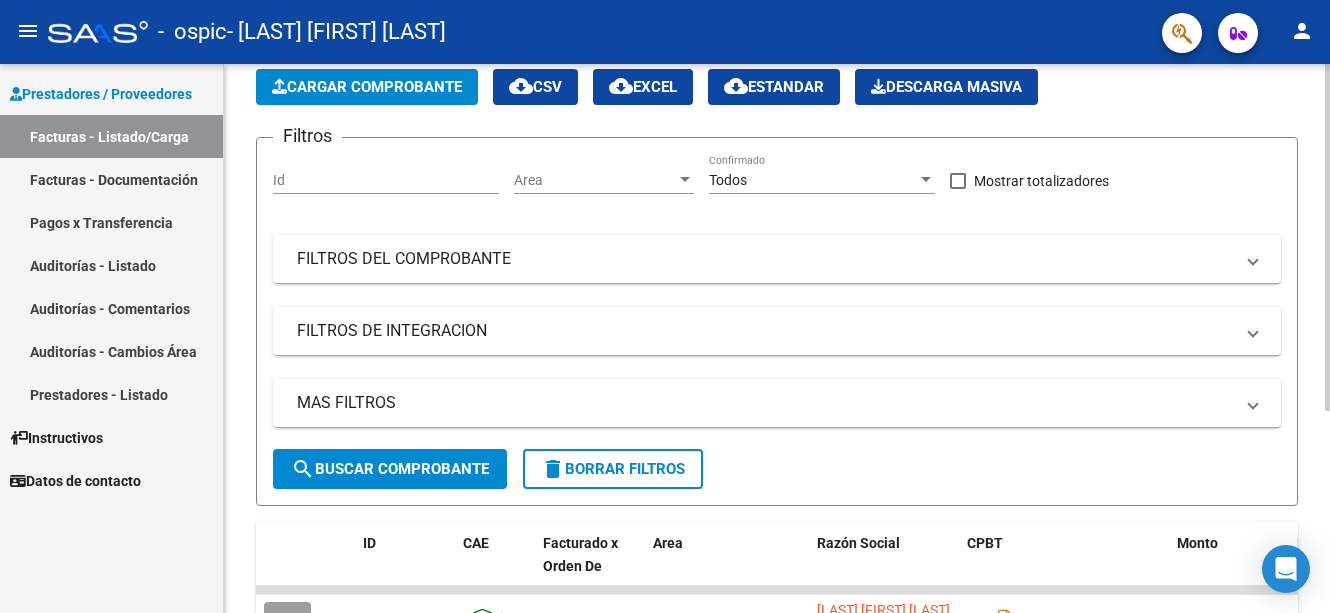 click on "Cargar Comprobante" 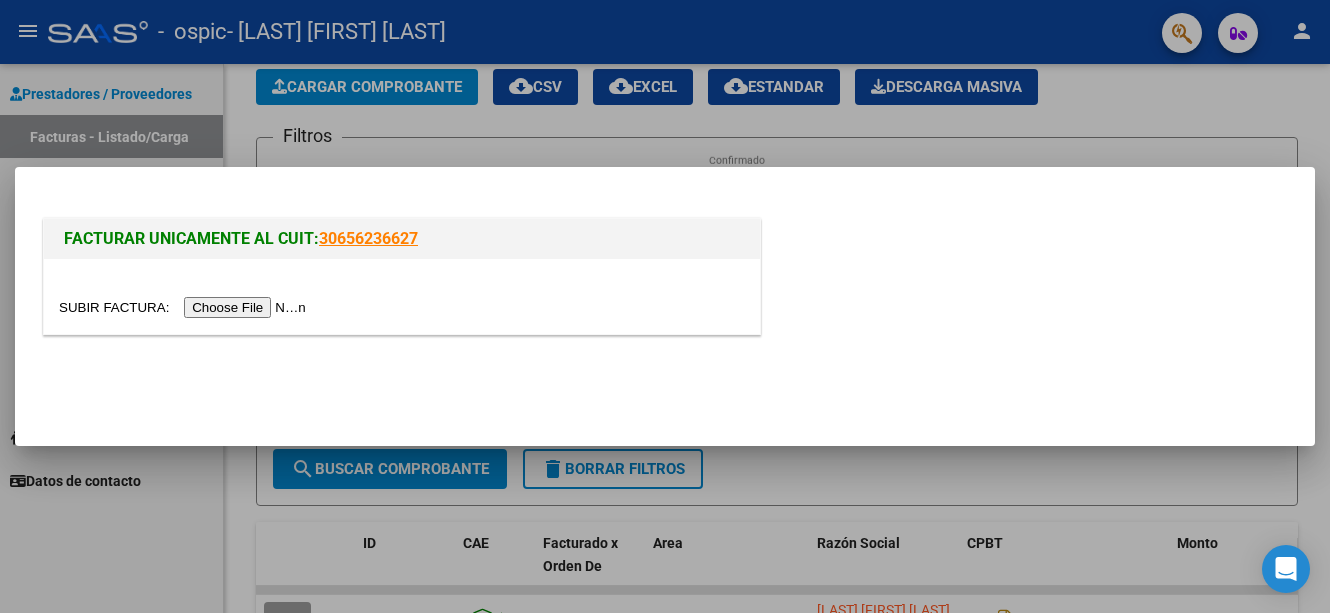 click at bounding box center (185, 307) 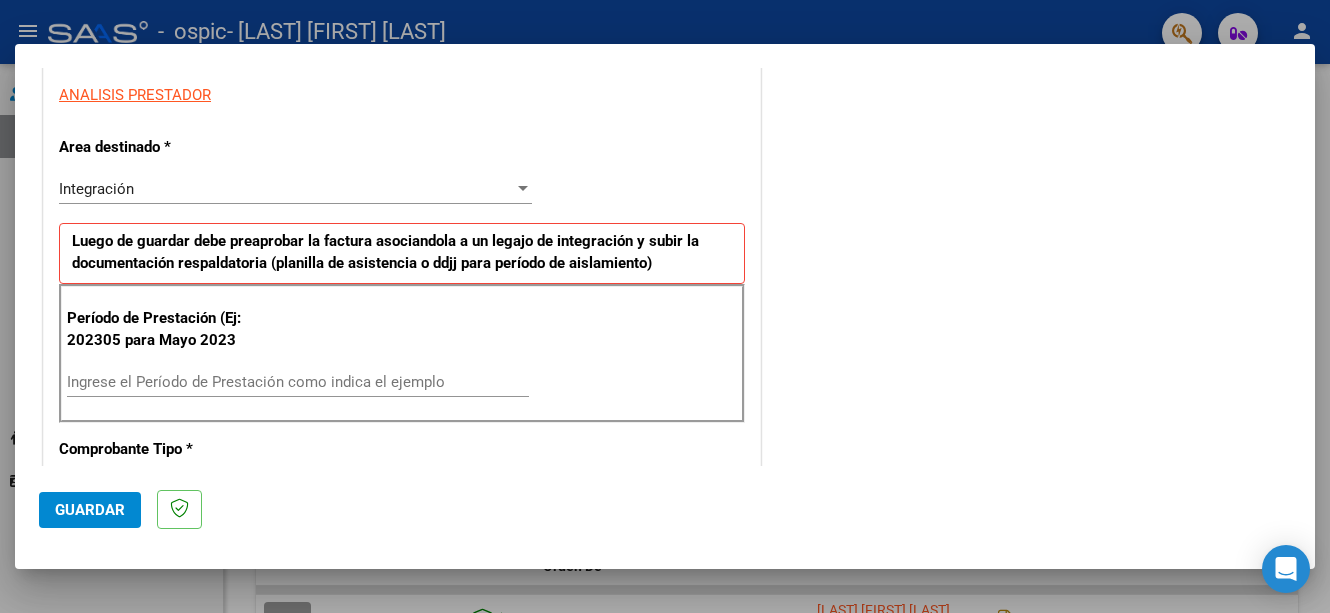 scroll, scrollTop: 400, scrollLeft: 0, axis: vertical 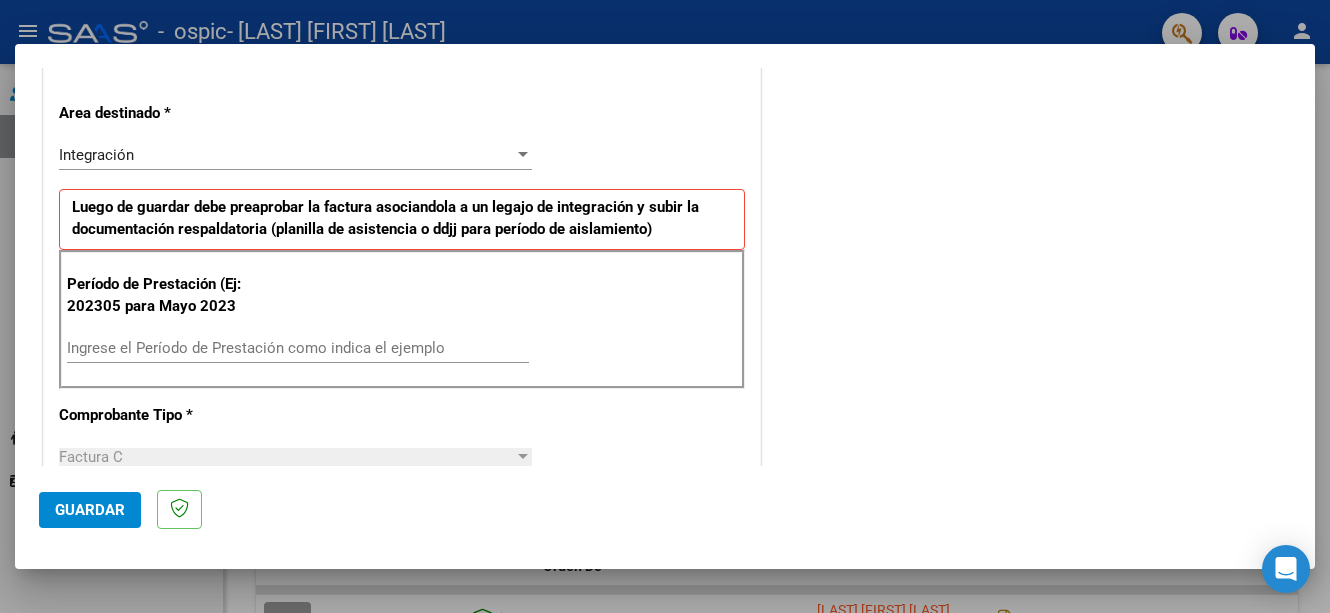 click on "Ingrese el Período de Prestación como indica el ejemplo" at bounding box center [298, 348] 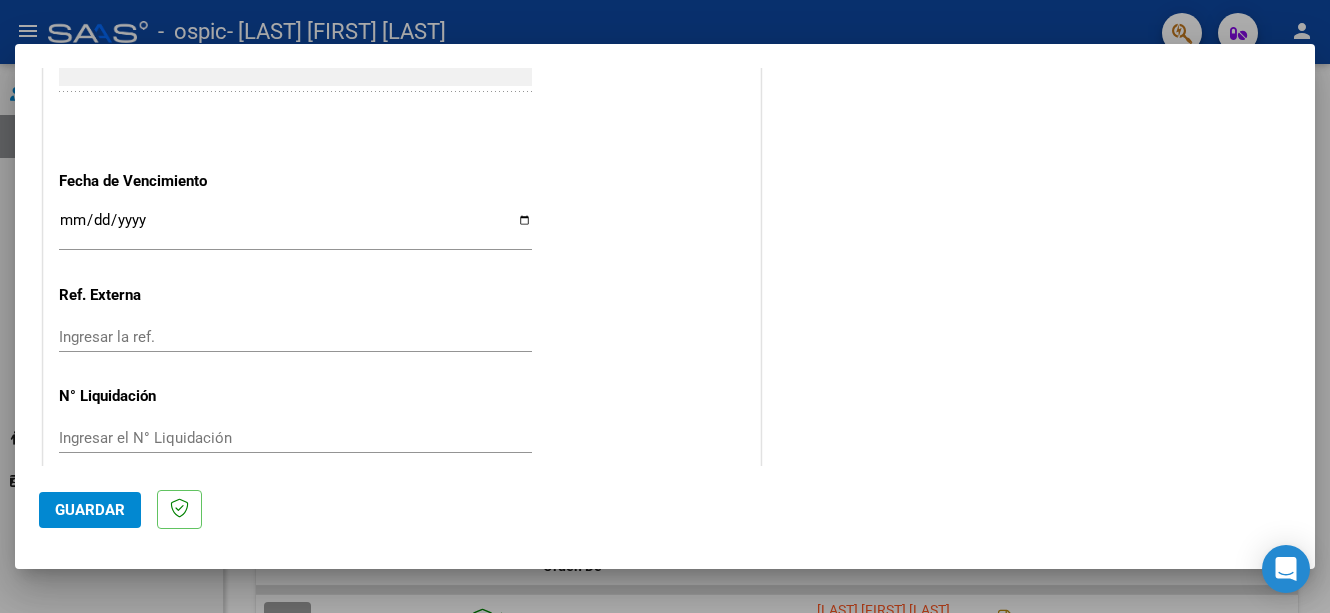 scroll, scrollTop: 1300, scrollLeft: 0, axis: vertical 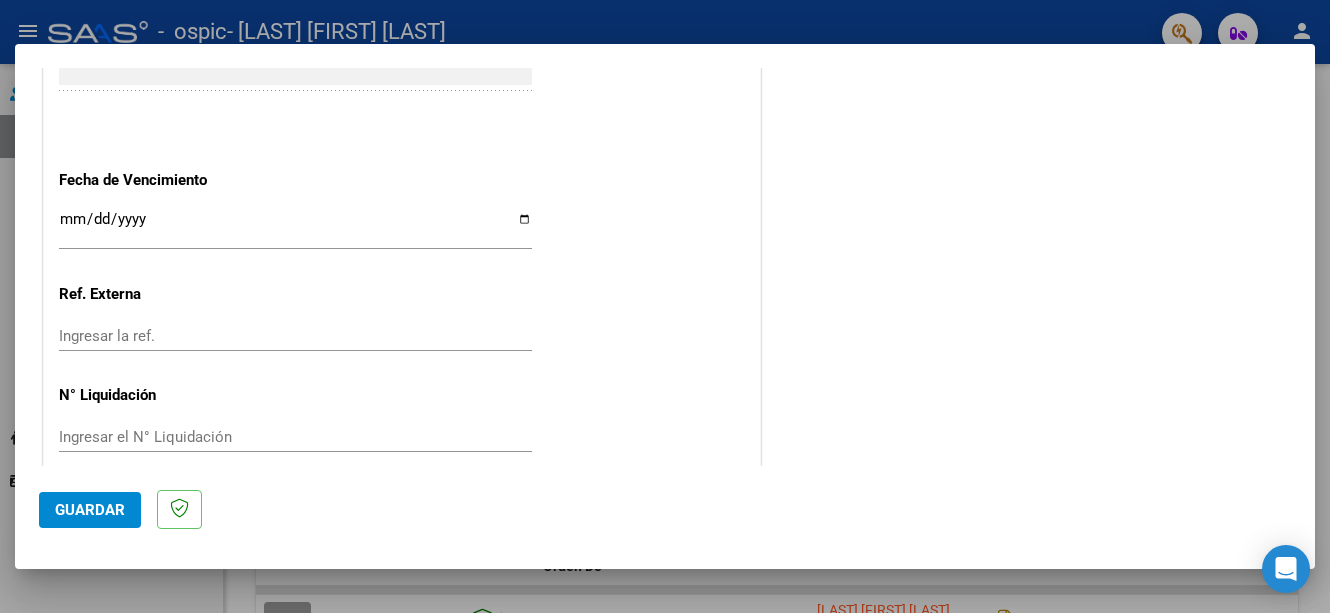 type on "202507" 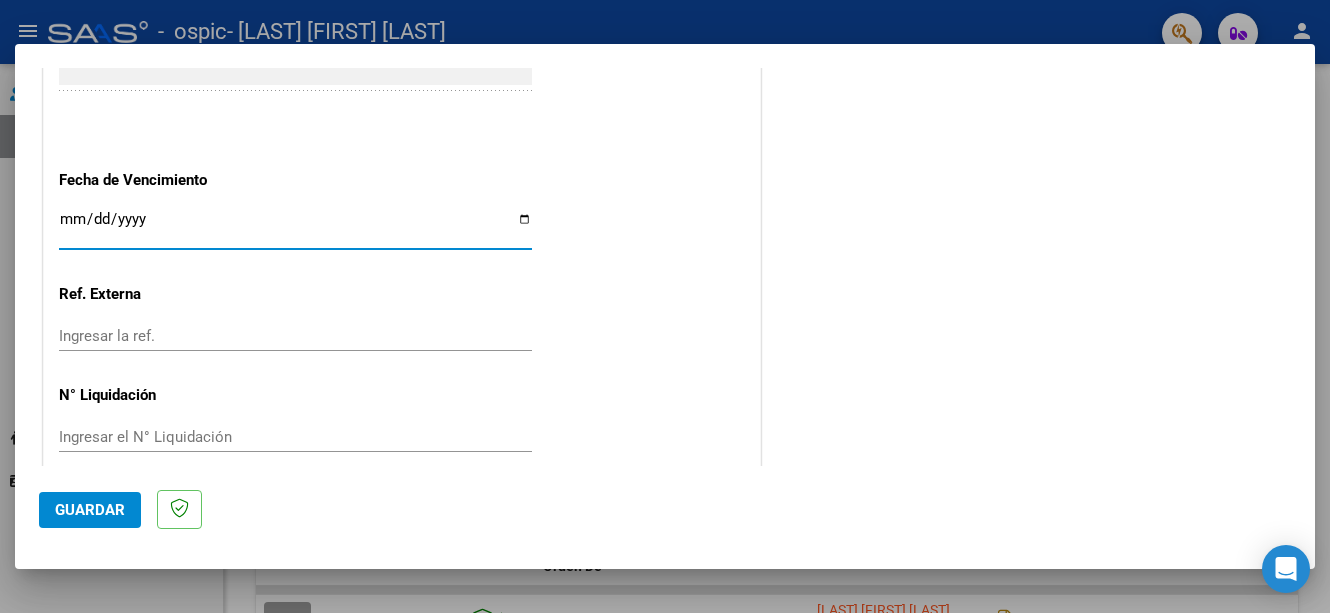 scroll, scrollTop: 1325, scrollLeft: 0, axis: vertical 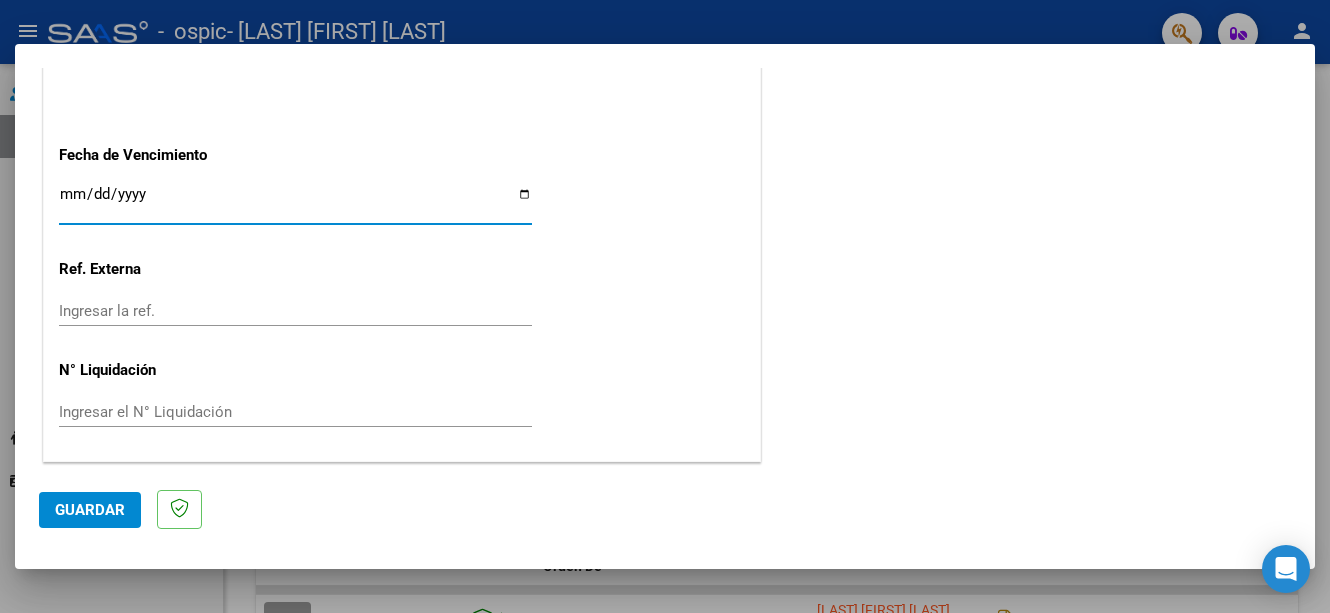 type on "2025-08-20" 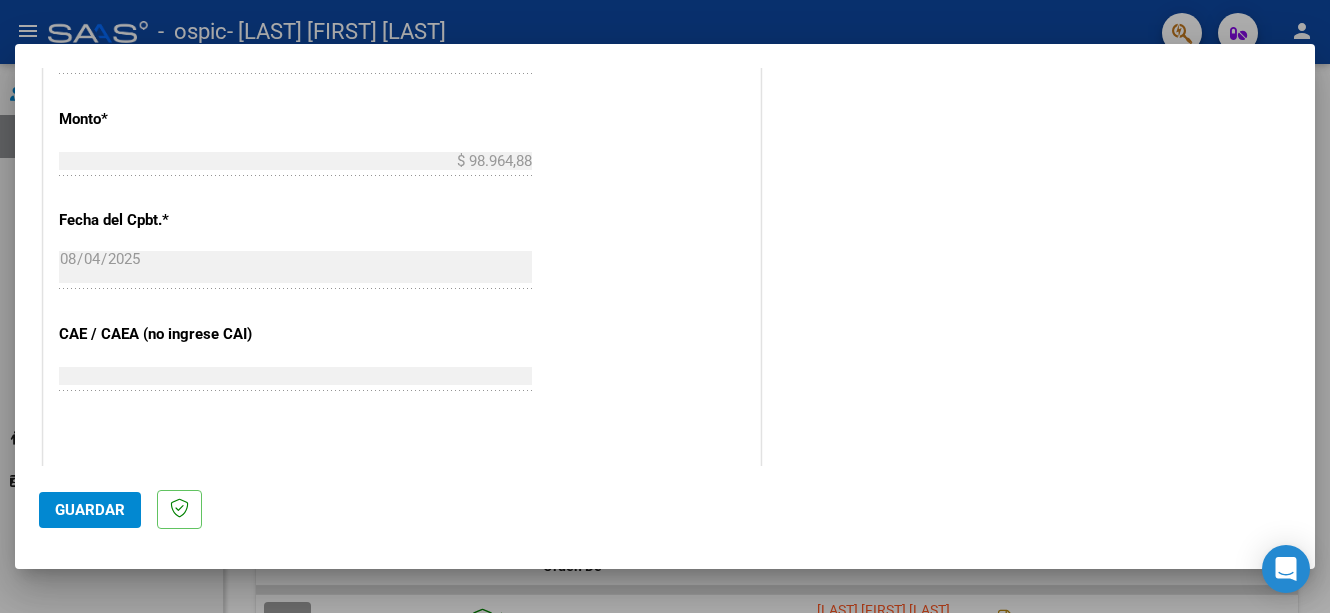 scroll, scrollTop: 1325, scrollLeft: 0, axis: vertical 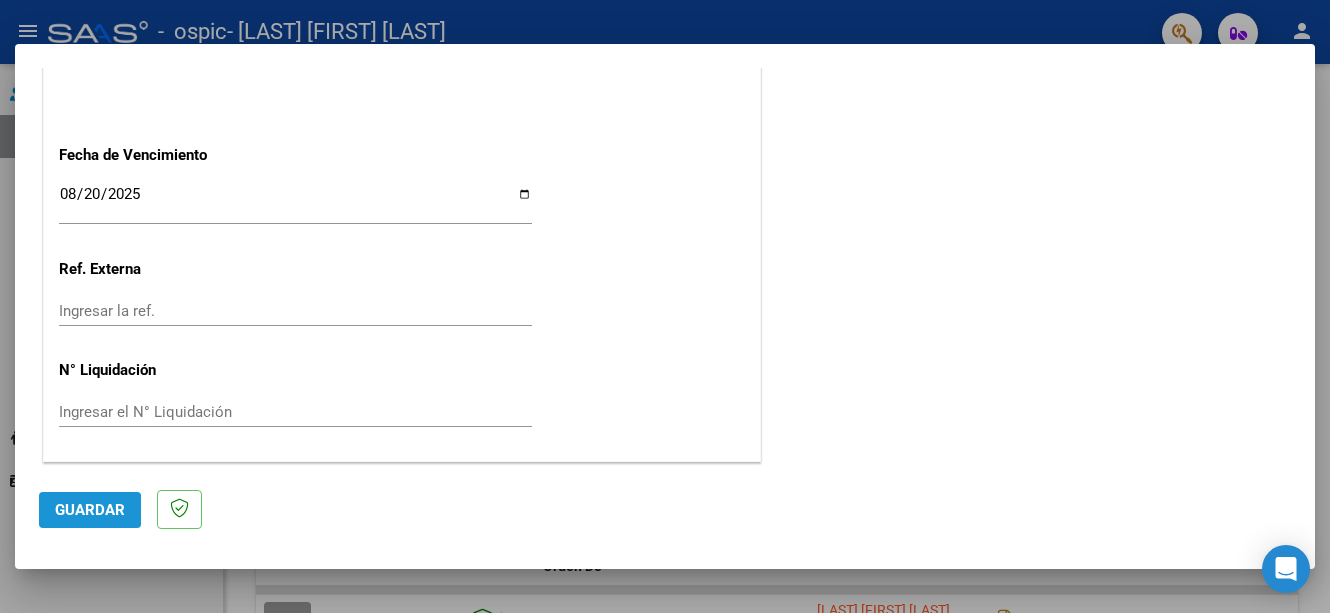 click on "Guardar" 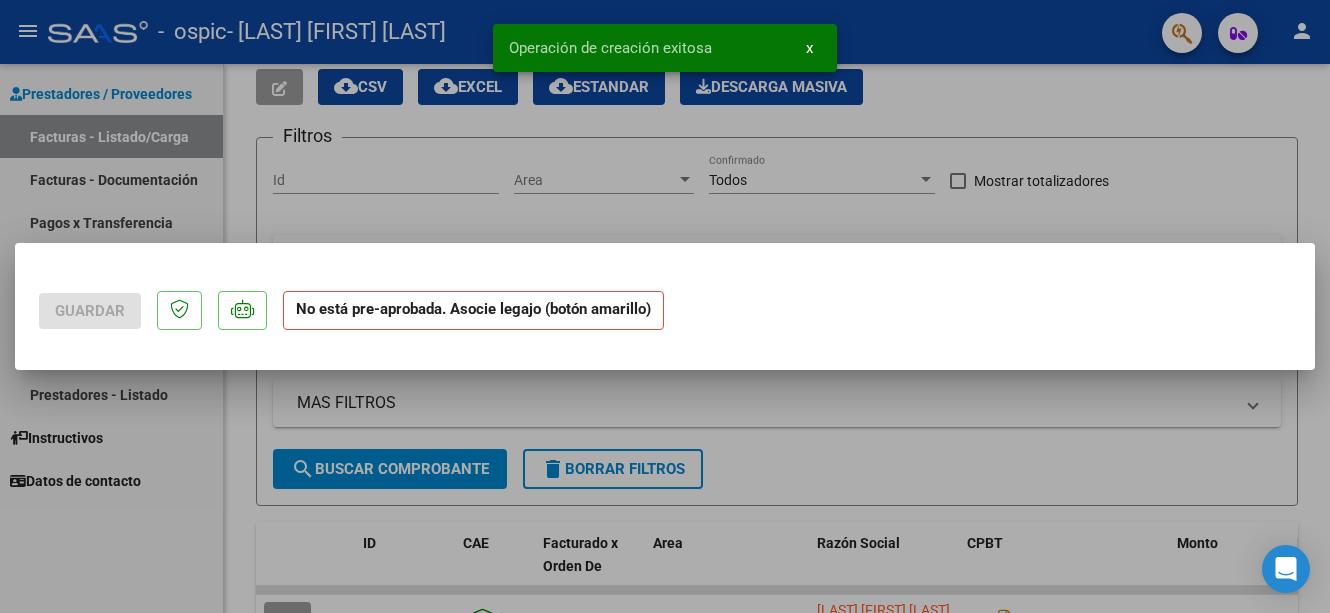 scroll, scrollTop: 0, scrollLeft: 0, axis: both 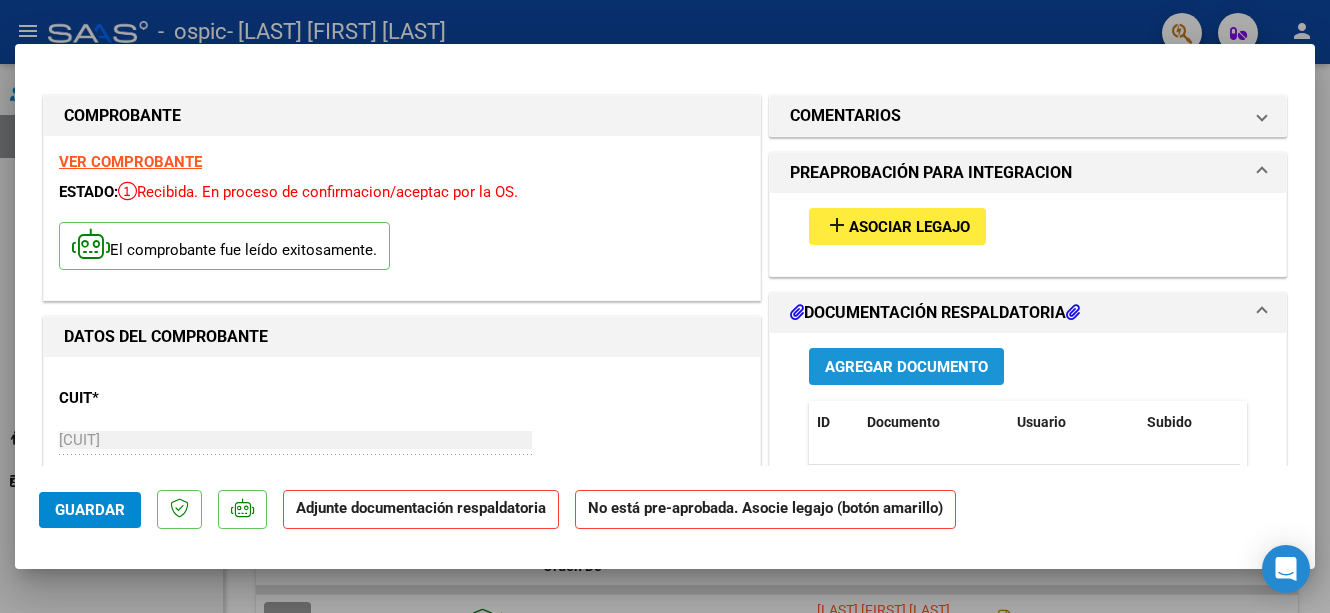 click on "Agregar Documento" at bounding box center [906, 367] 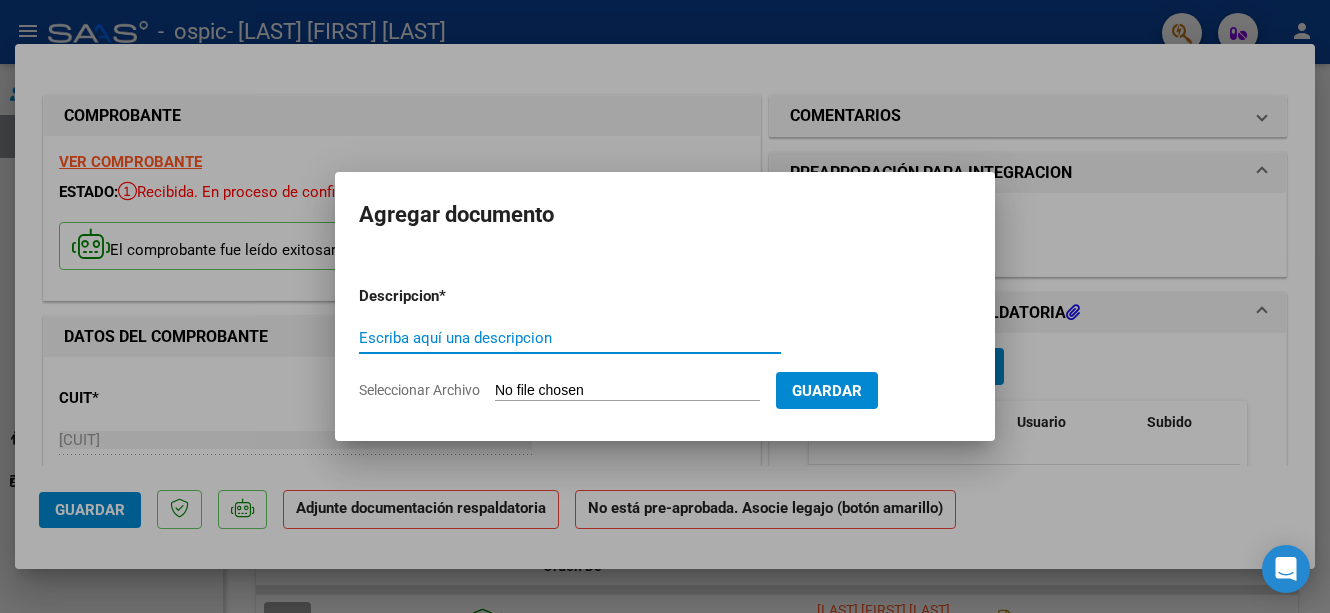 click on "Seleccionar Archivo" at bounding box center (627, 391) 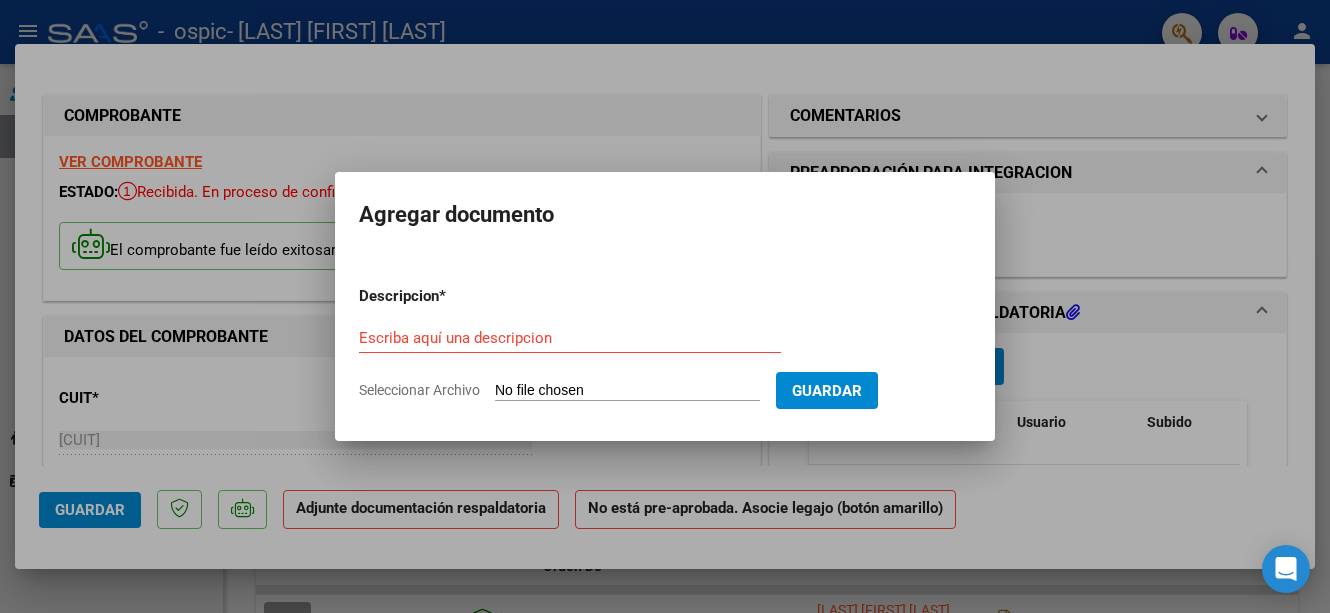 type on "C:\fakepath\Planilla de Asistencia [FIRST] [LAST].pdf" 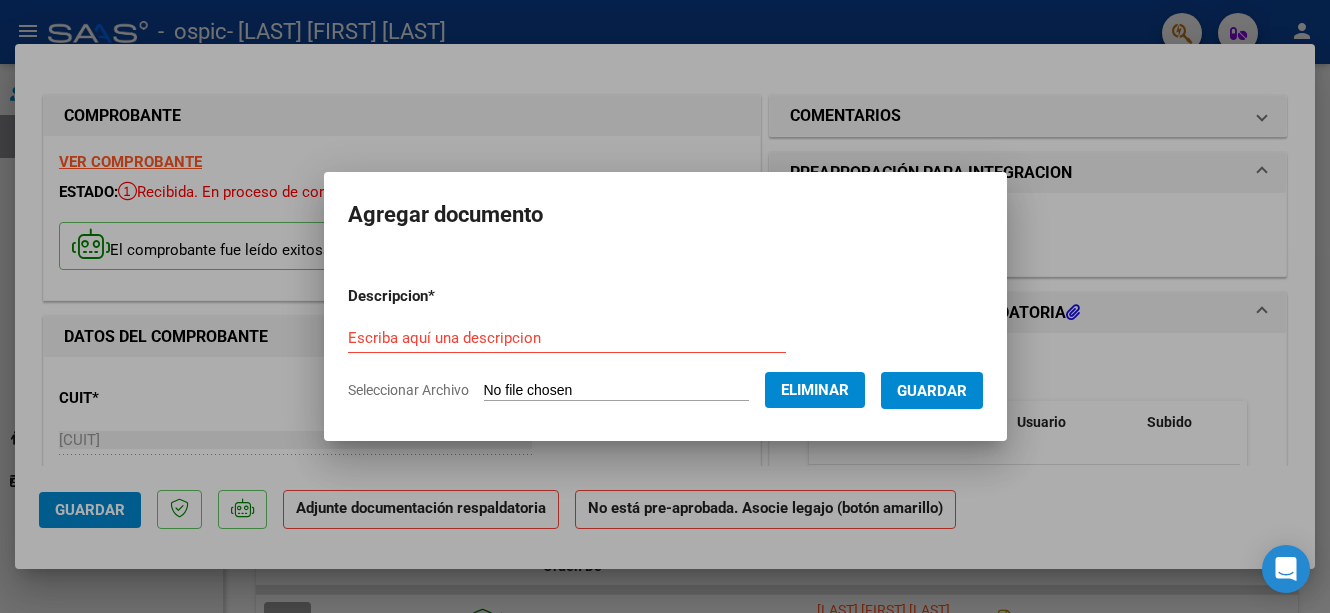 click on "Escriba aquí una descripcion" at bounding box center (567, 338) 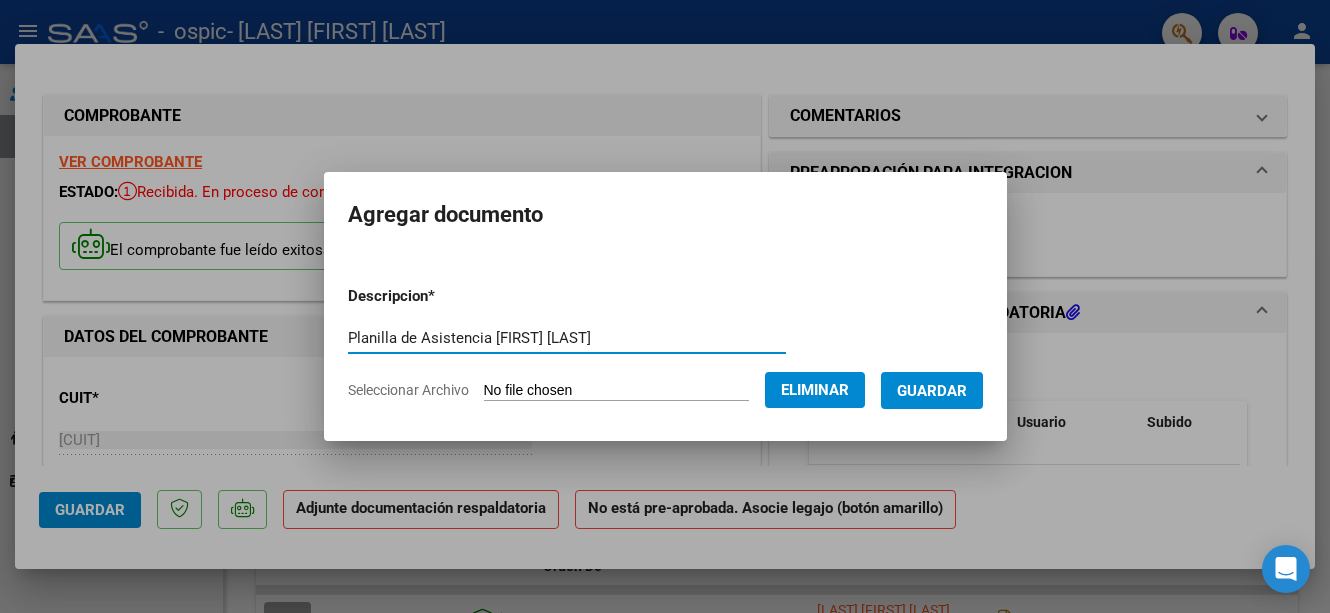 type on "Planilla de Asistencia [FIRST] [LAST]" 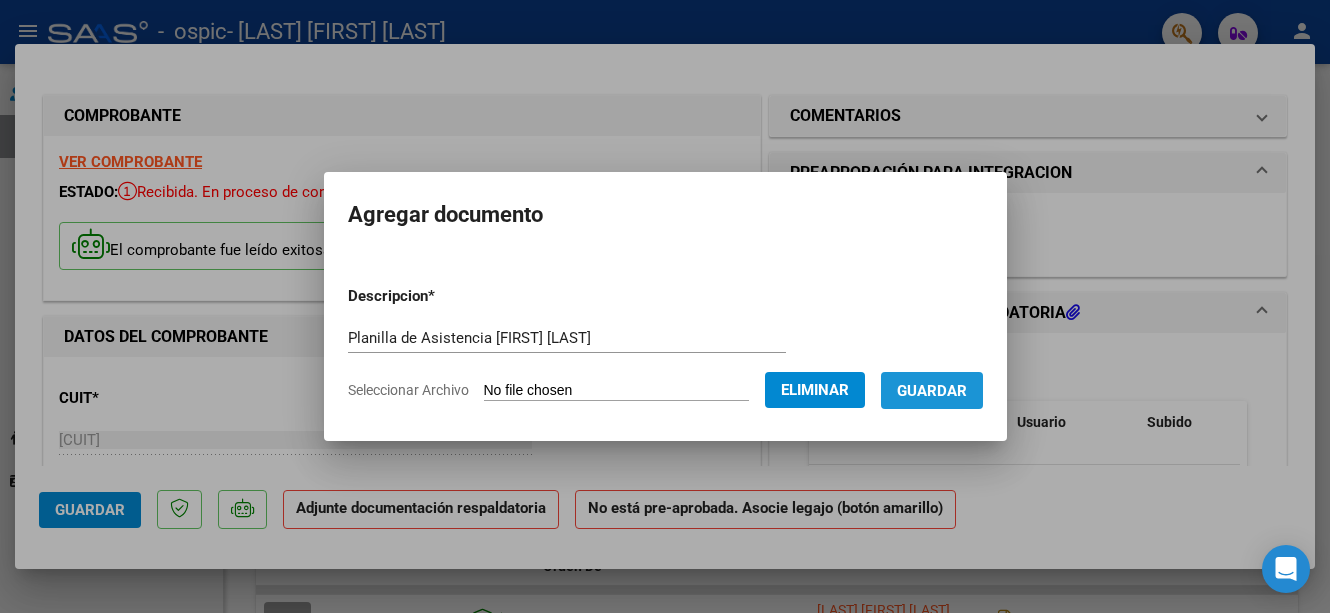 click on "Guardar" at bounding box center (932, 390) 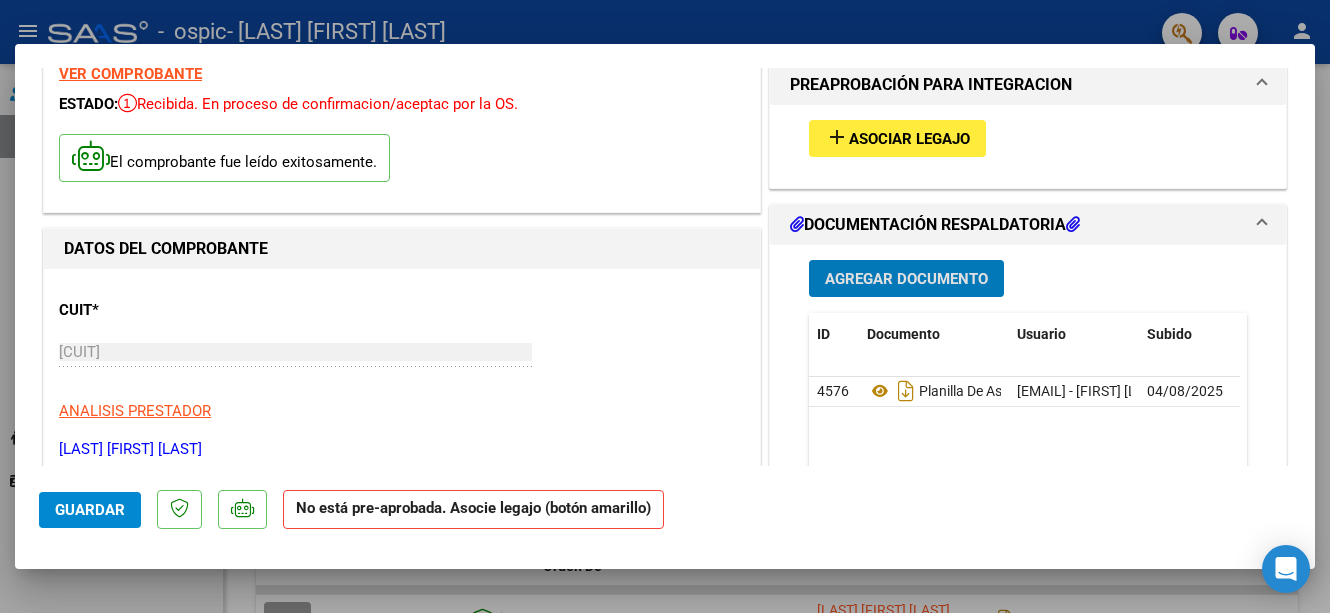 scroll, scrollTop: 0, scrollLeft: 0, axis: both 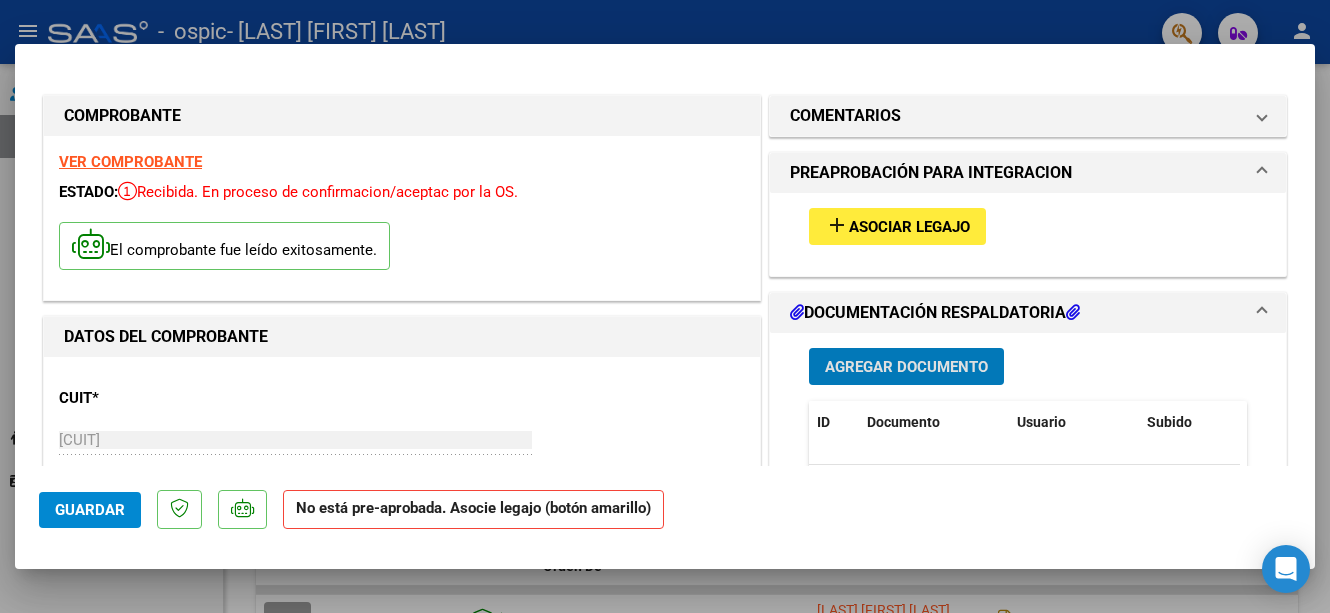click on "Asociar Legajo" at bounding box center (909, 227) 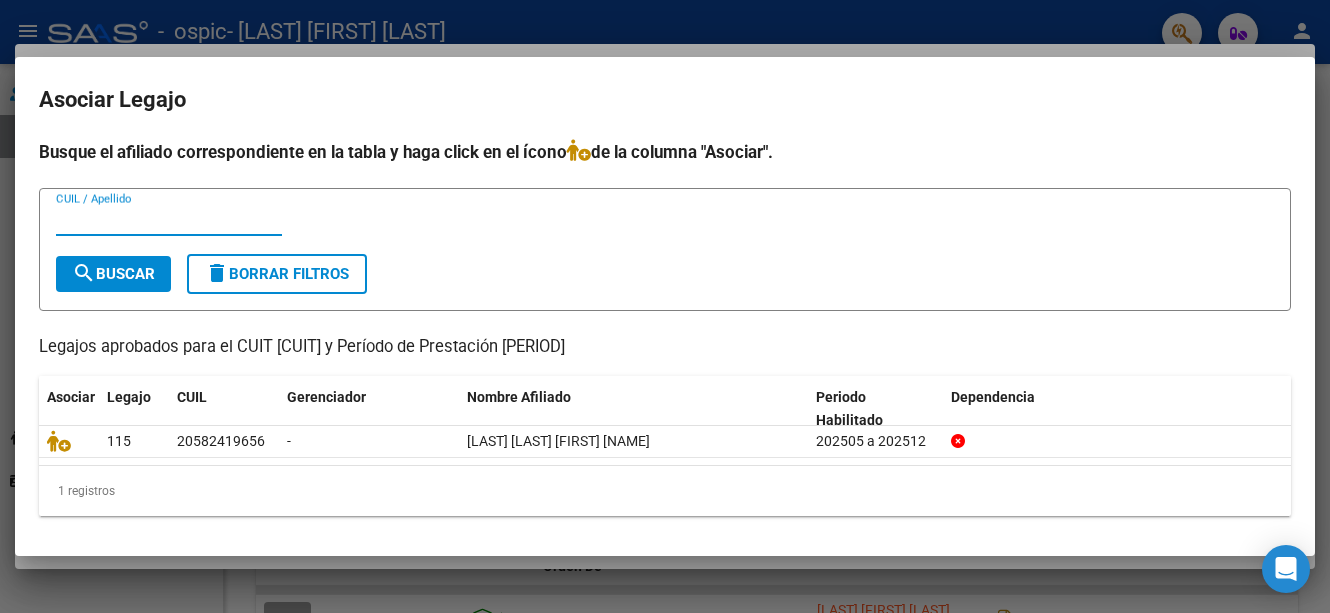 click on "CUIL / Apellido" at bounding box center [169, 220] 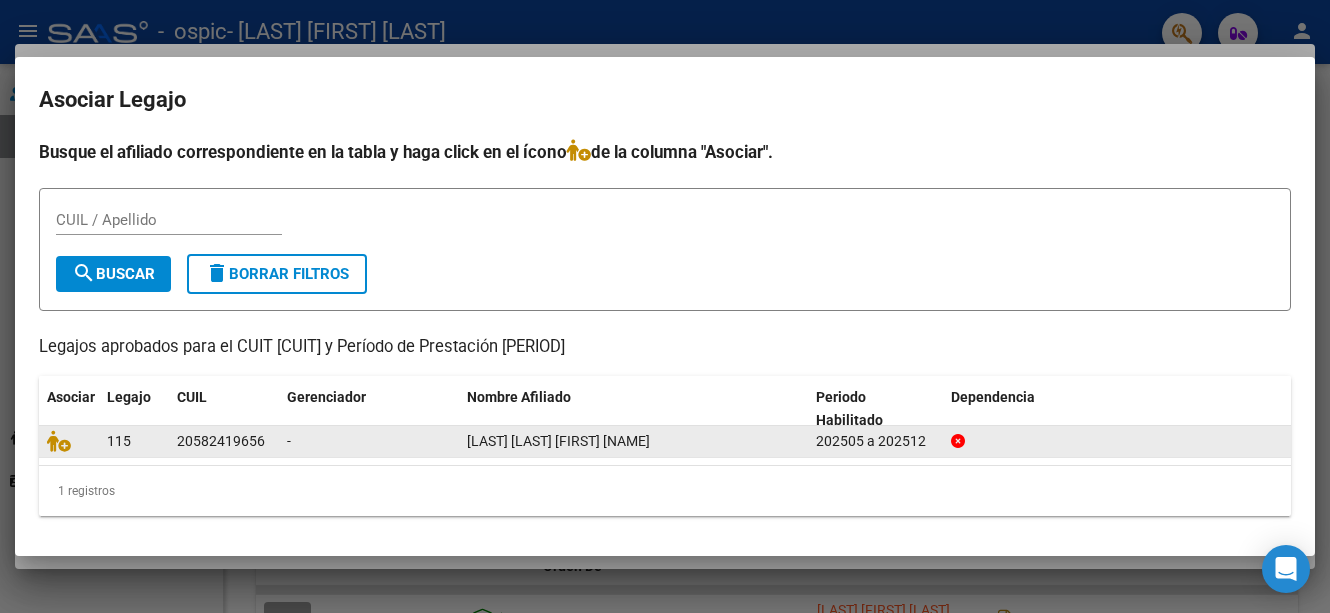 click on "20582419656" 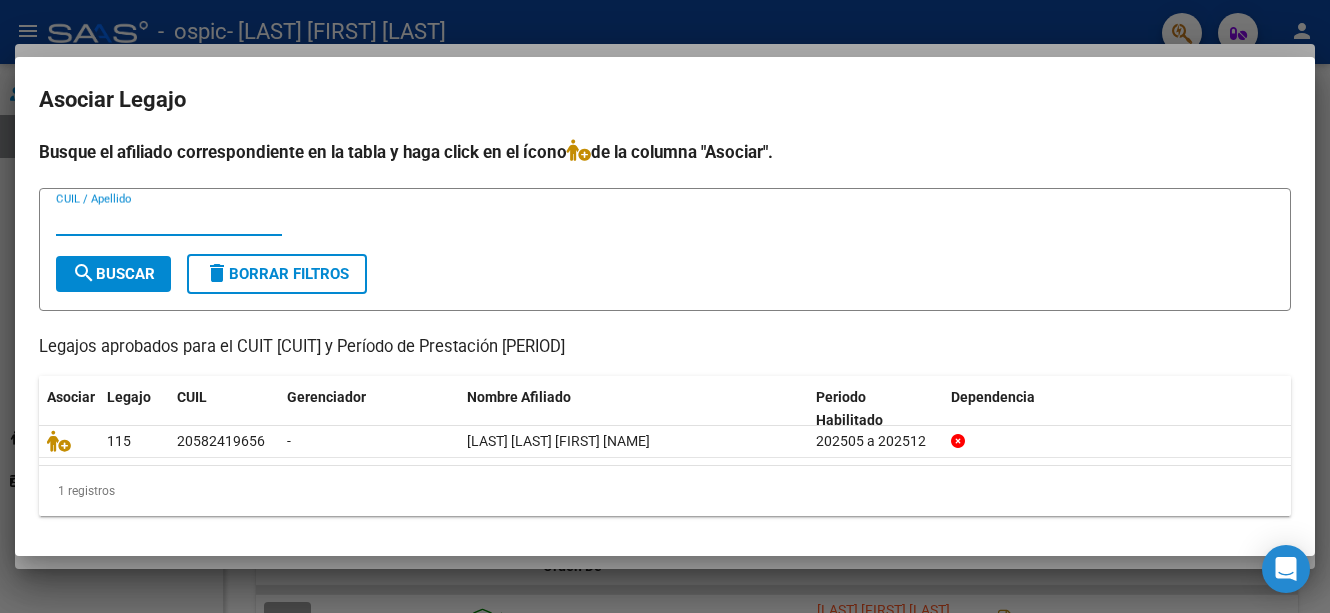 paste on "20582419656" 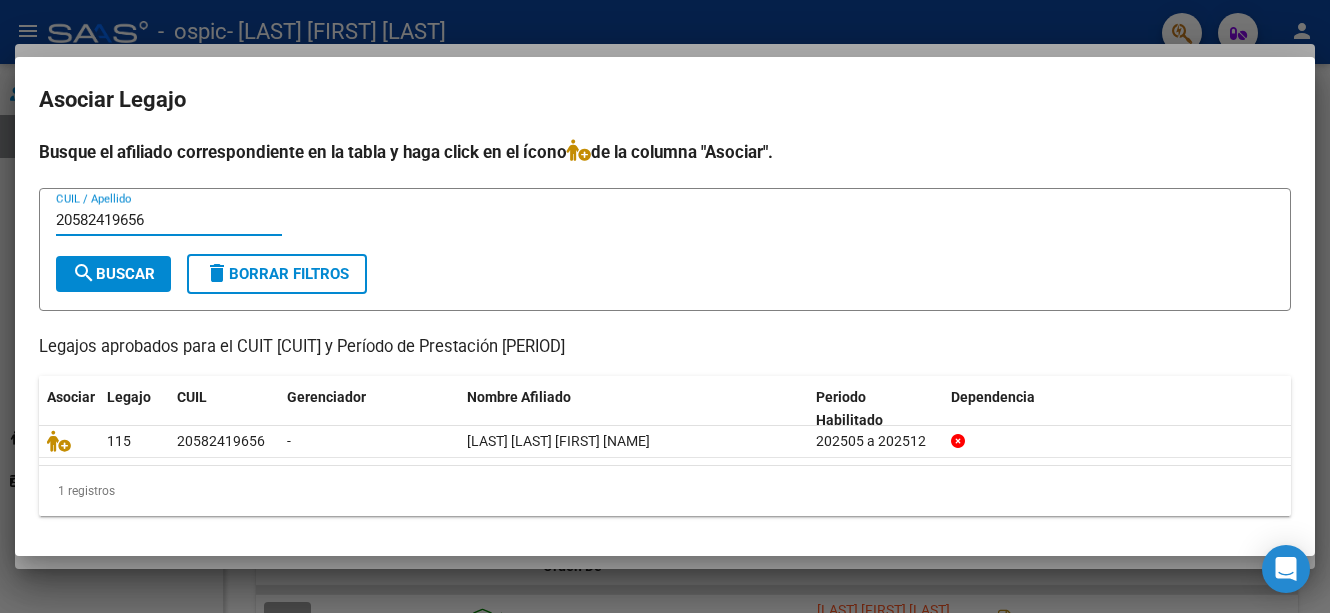 type on "20582419656" 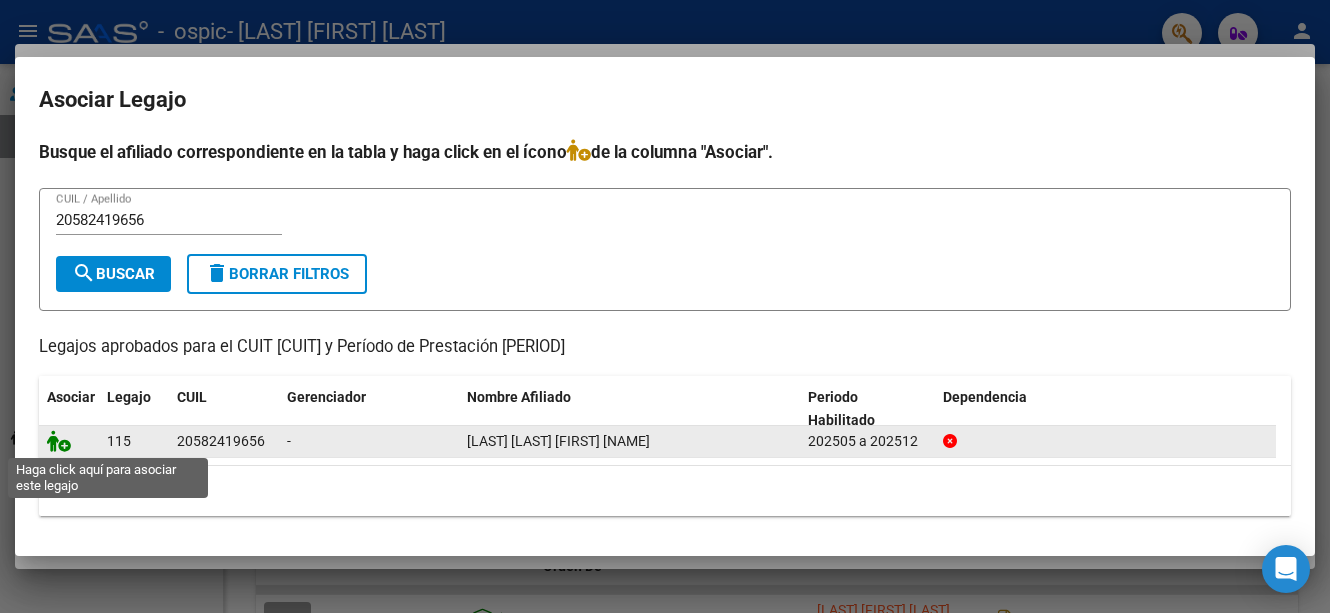 click 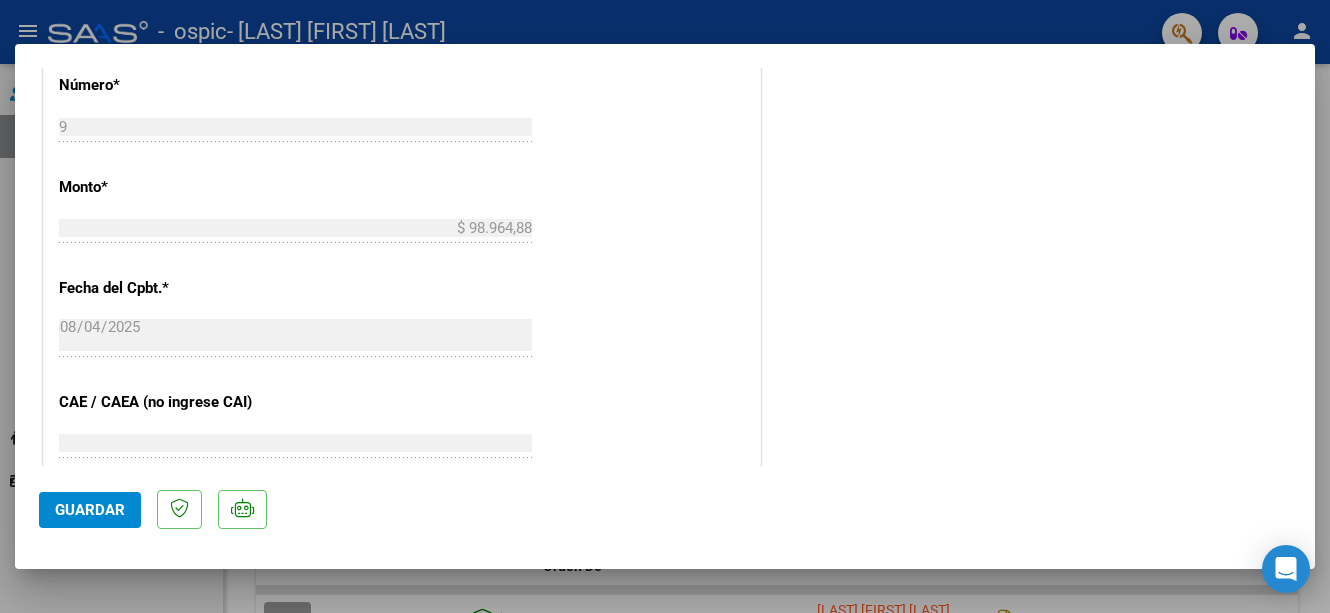 scroll, scrollTop: 1392, scrollLeft: 0, axis: vertical 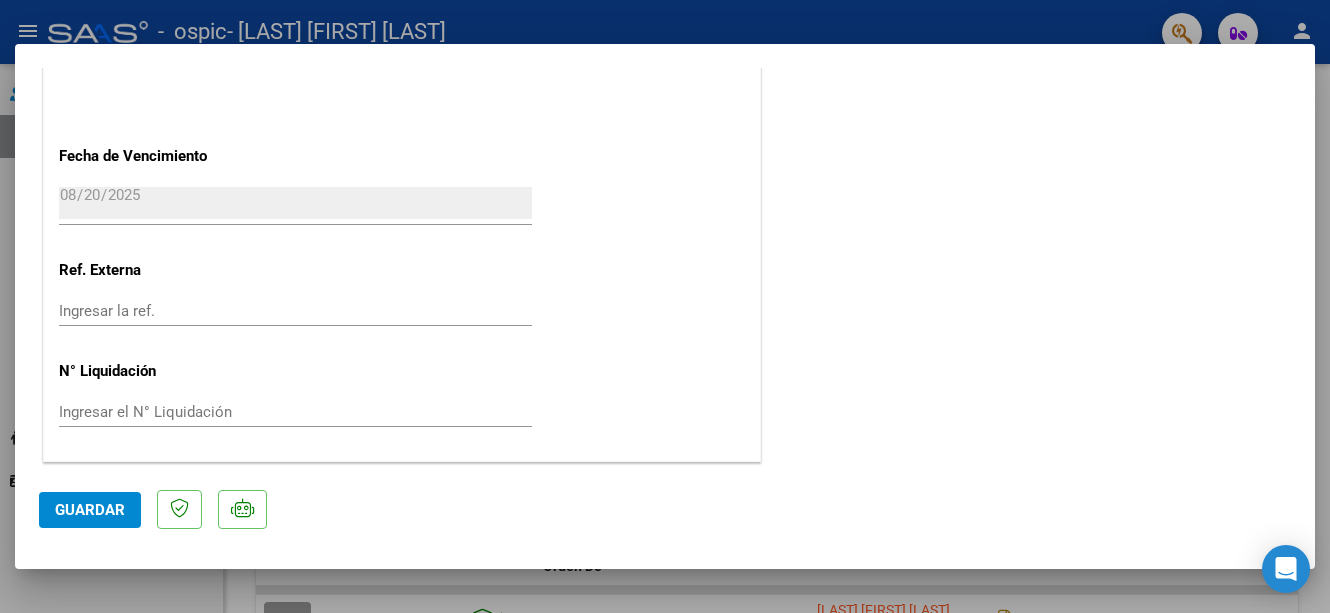 click on "Guardar" 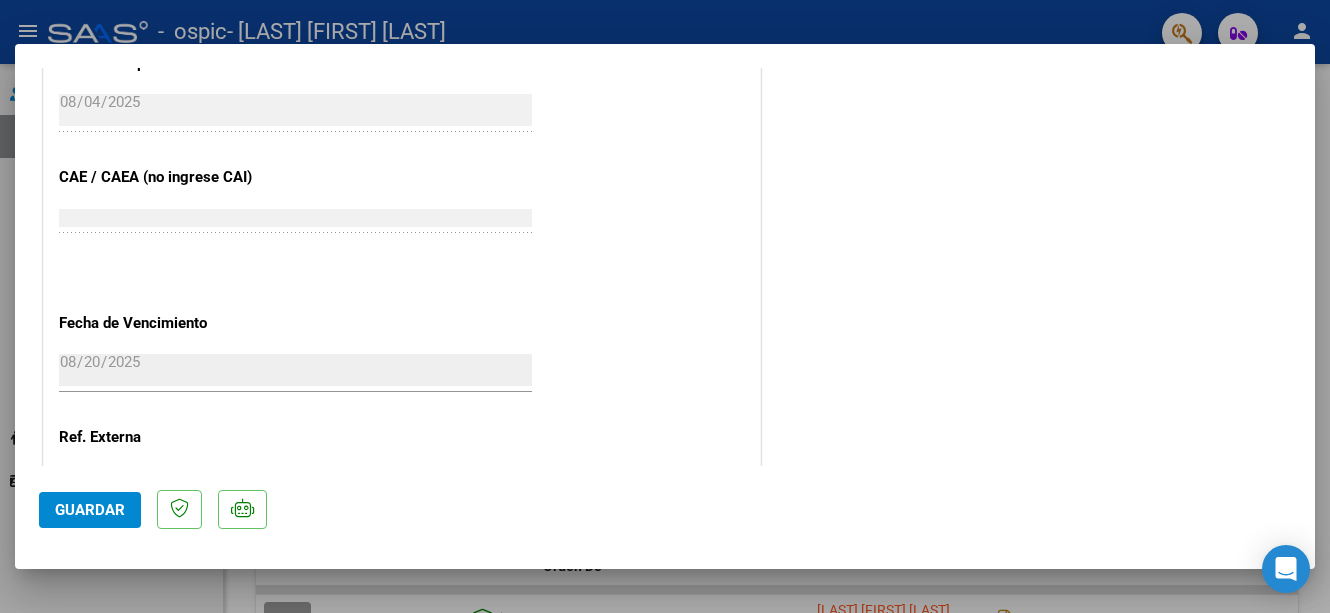 scroll, scrollTop: 1392, scrollLeft: 0, axis: vertical 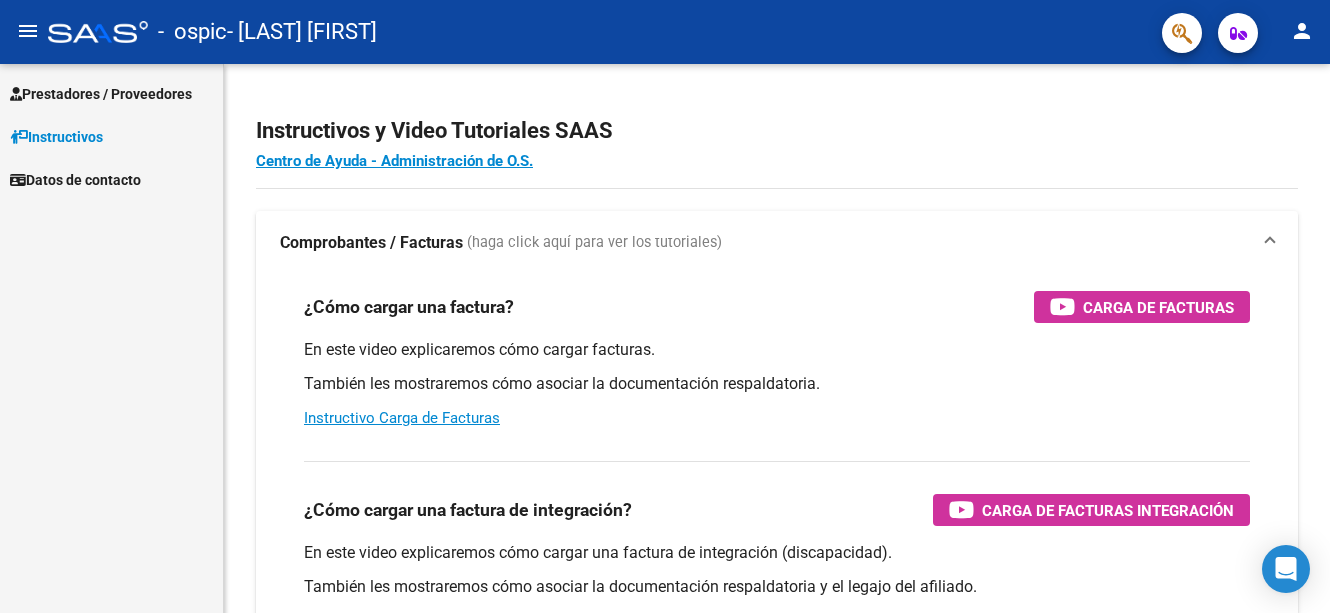 click on "person" 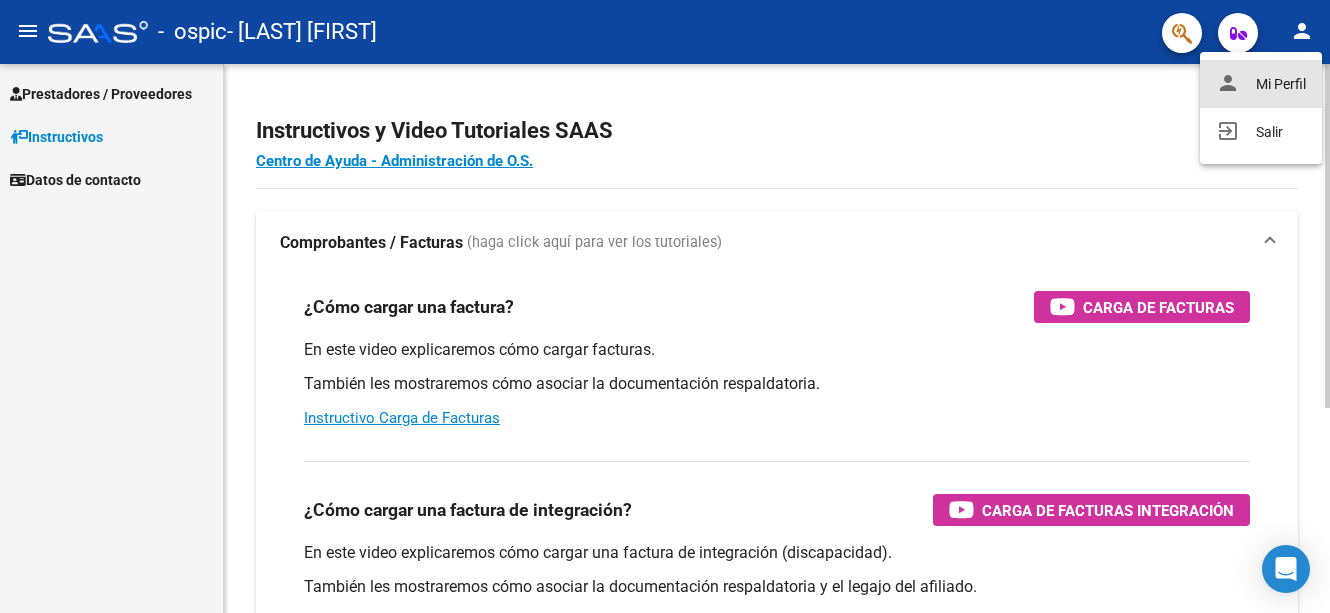 drag, startPoint x: 1254, startPoint y: 90, endPoint x: 1138, endPoint y: 101, distance: 116.520386 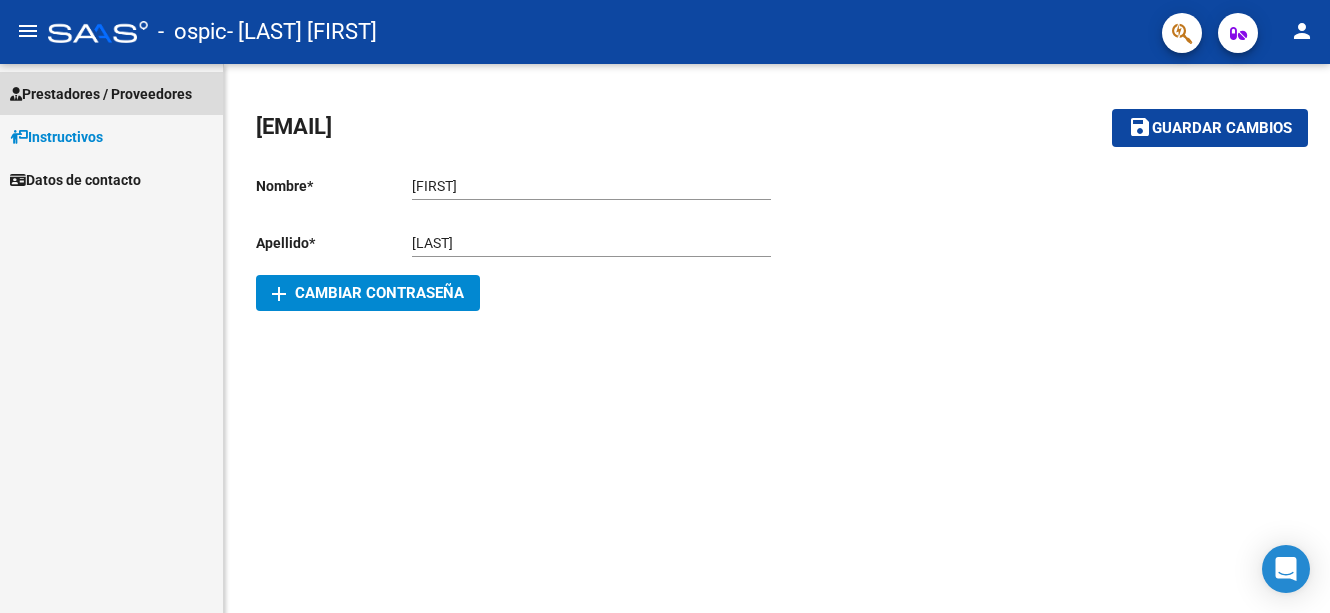 click on "Prestadores / Proveedores" at bounding box center [101, 94] 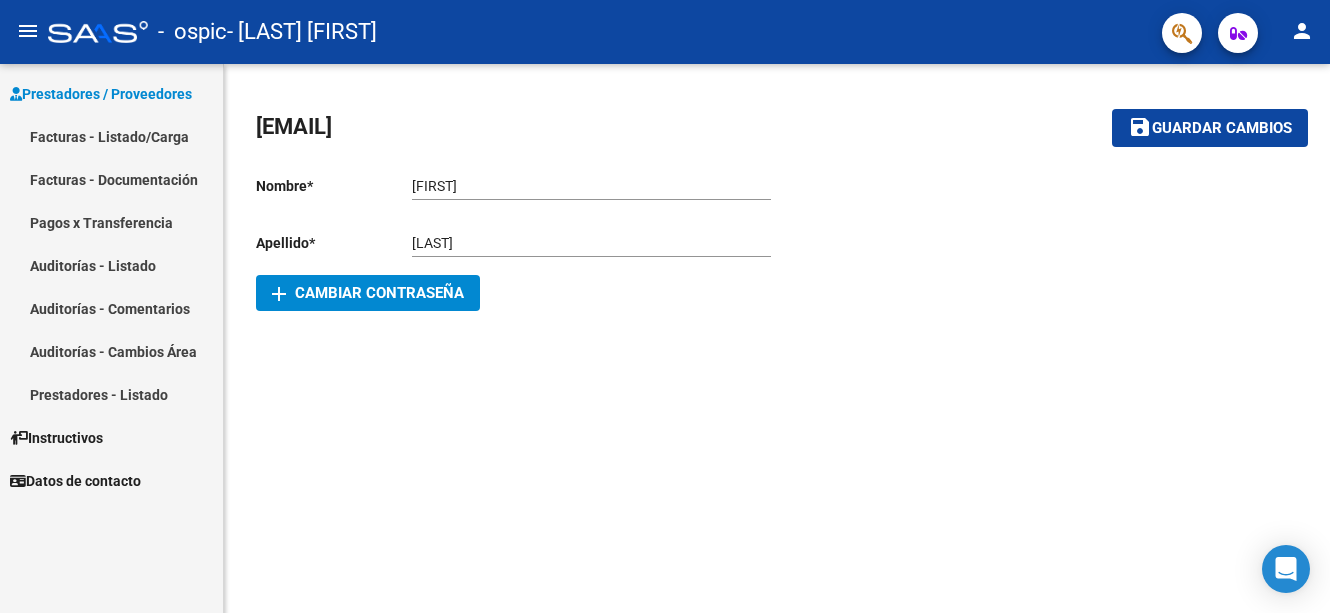 click 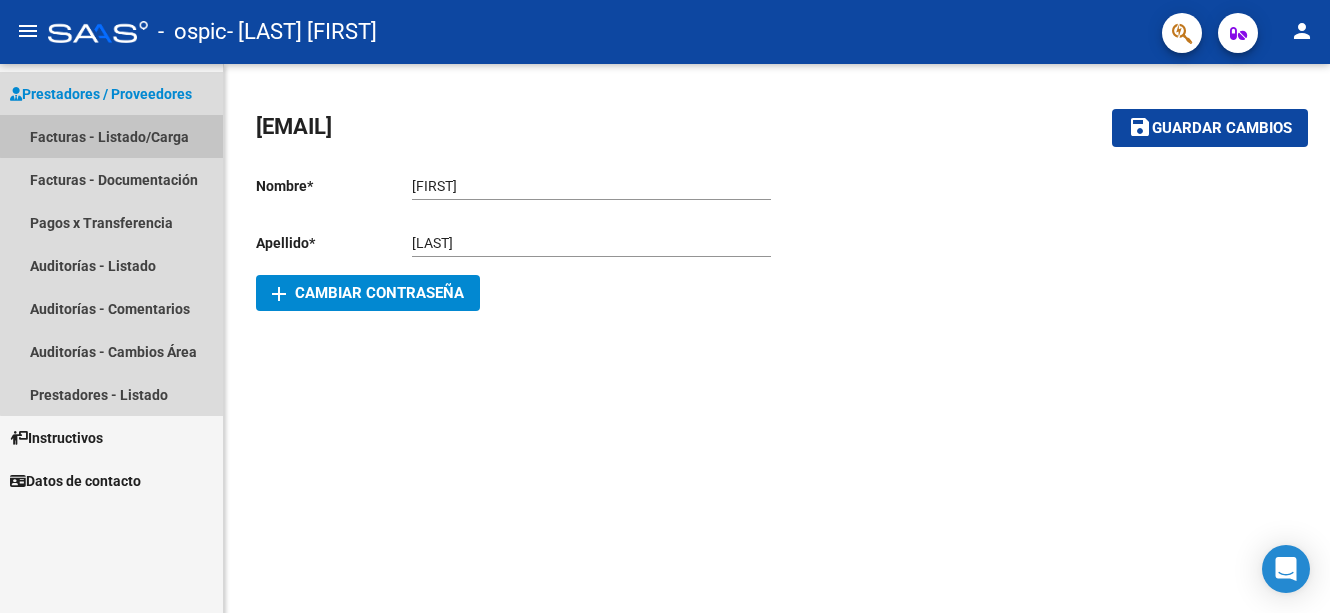 click on "Facturas - Listado/Carga" at bounding box center [111, 136] 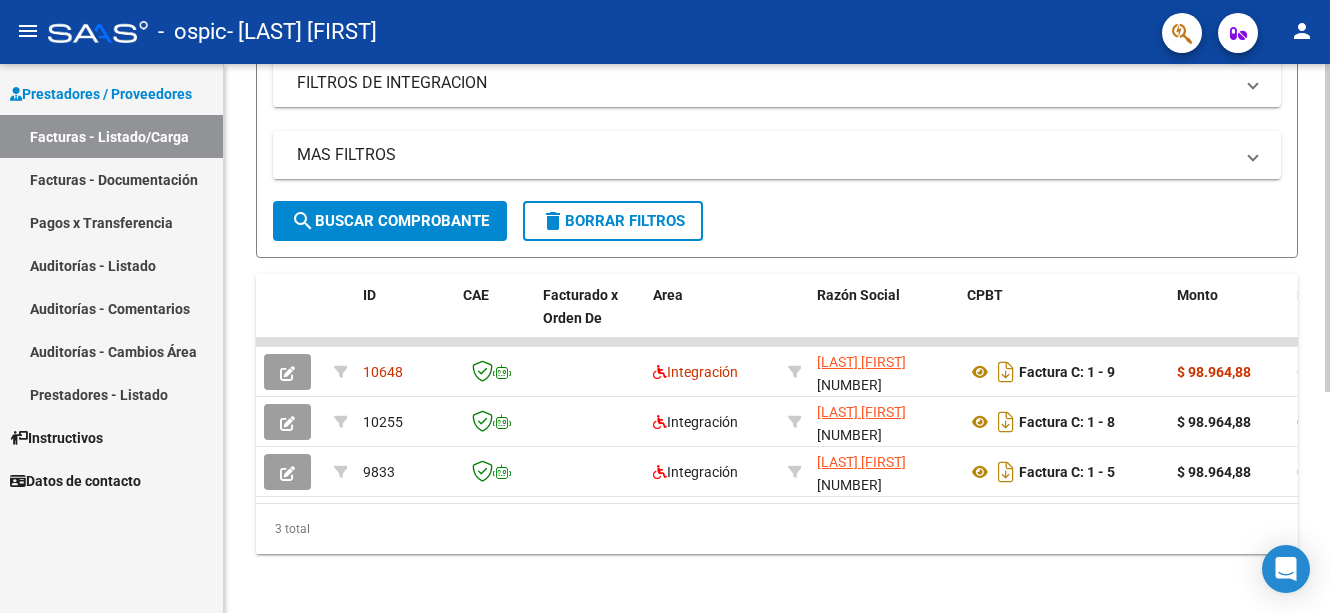 scroll, scrollTop: 369, scrollLeft: 0, axis: vertical 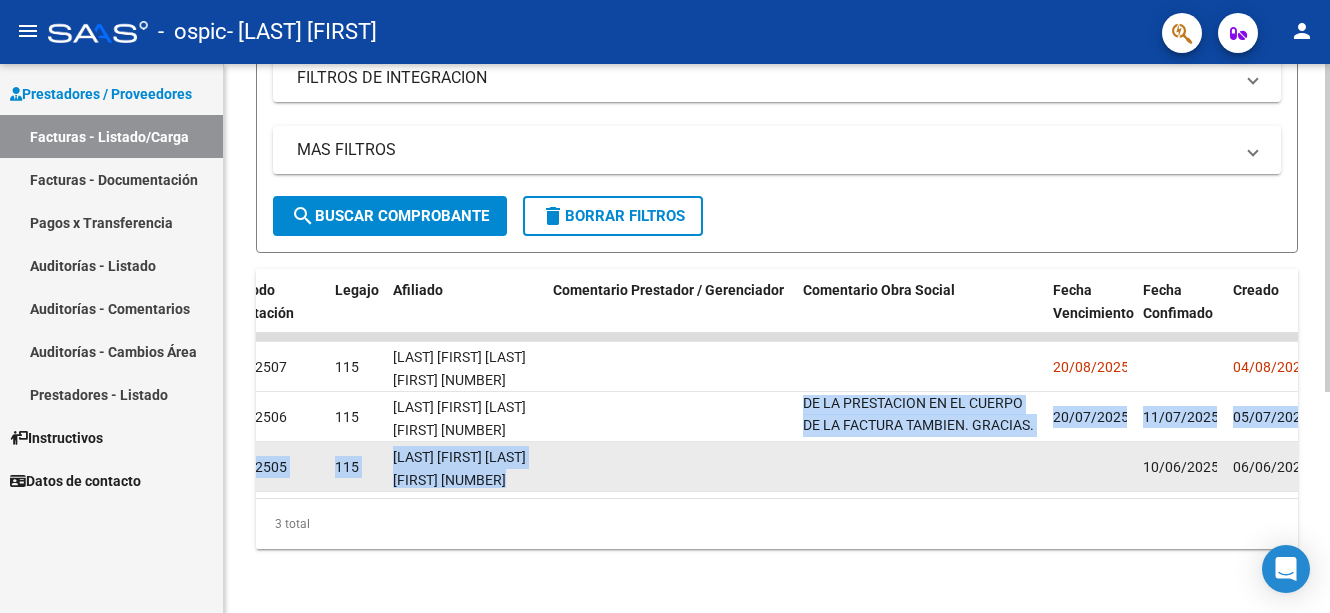 drag, startPoint x: 800, startPoint y: 386, endPoint x: 1058, endPoint y: 436, distance: 262.8003 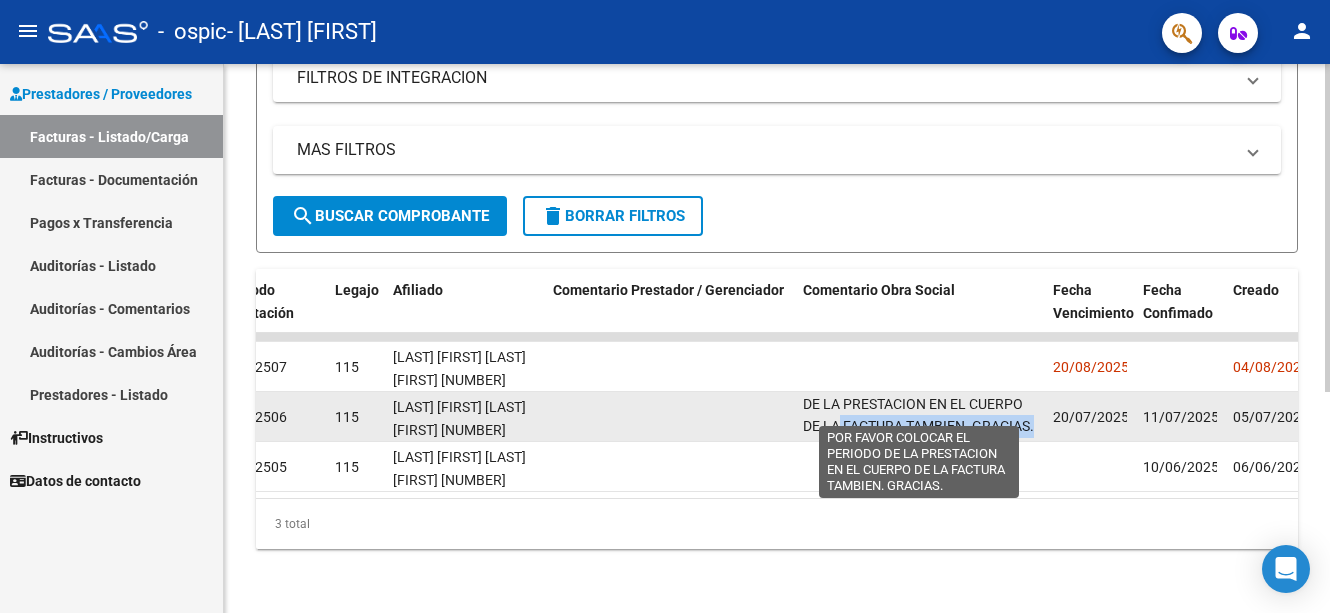 scroll, scrollTop: 1, scrollLeft: 0, axis: vertical 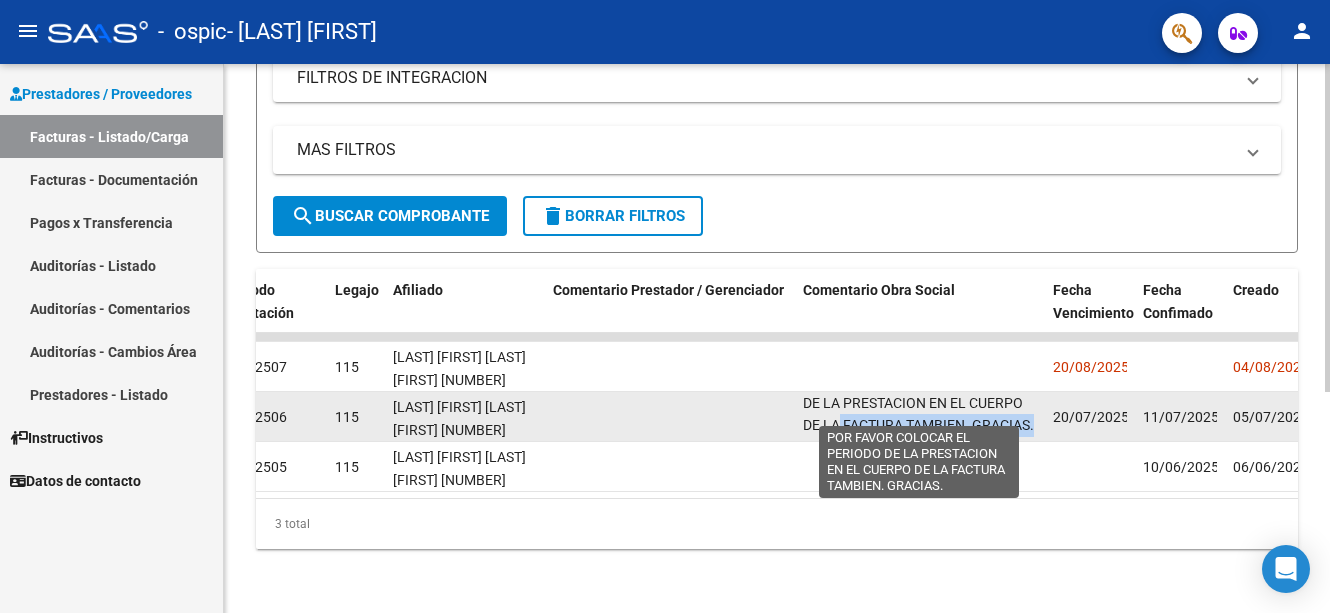 drag, startPoint x: 1045, startPoint y: 410, endPoint x: 779, endPoint y: 425, distance: 266.4226 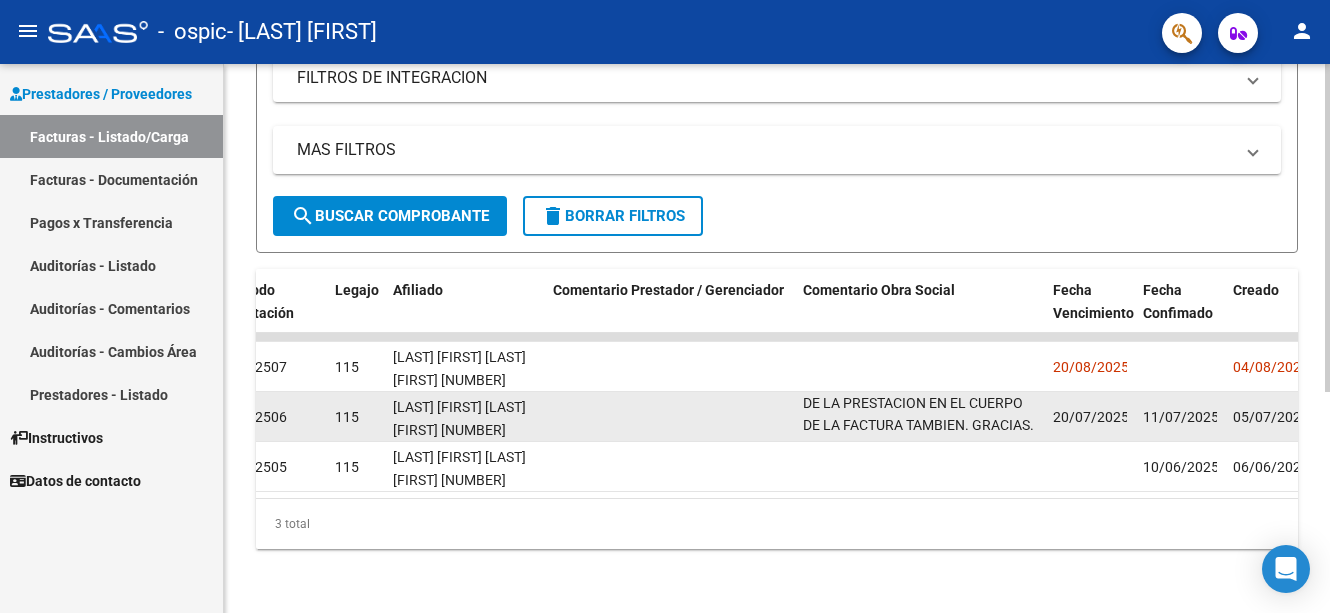 drag, startPoint x: 755, startPoint y: 421, endPoint x: 795, endPoint y: 400, distance: 45.17743 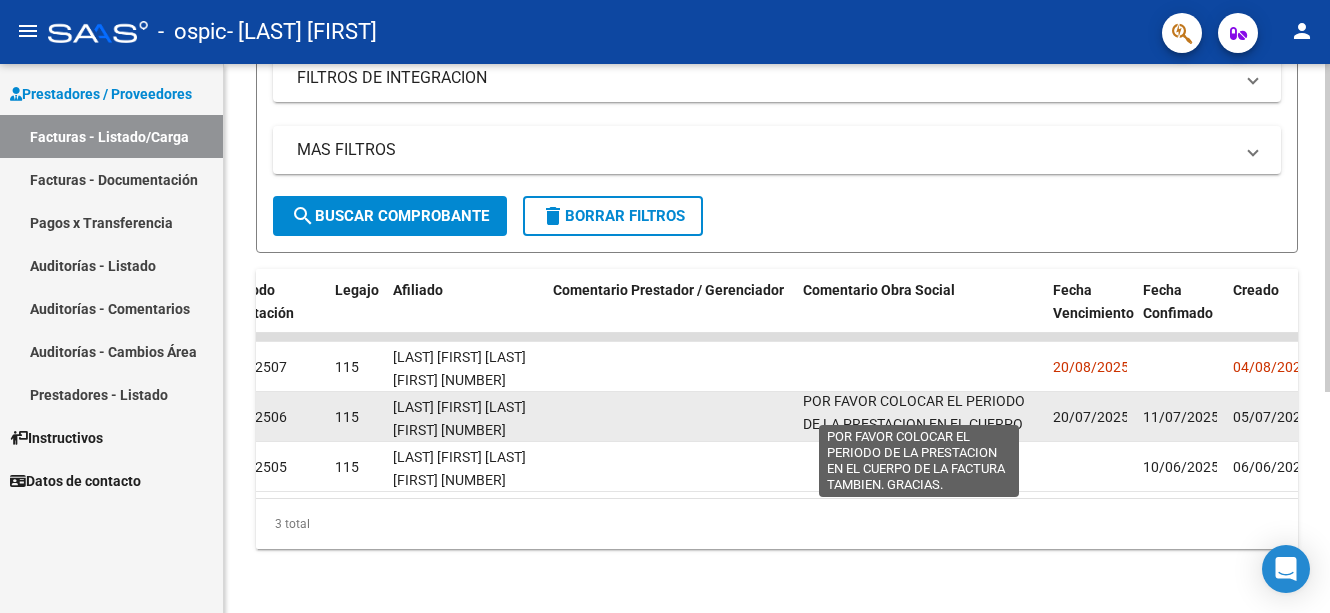 scroll, scrollTop: 0, scrollLeft: 0, axis: both 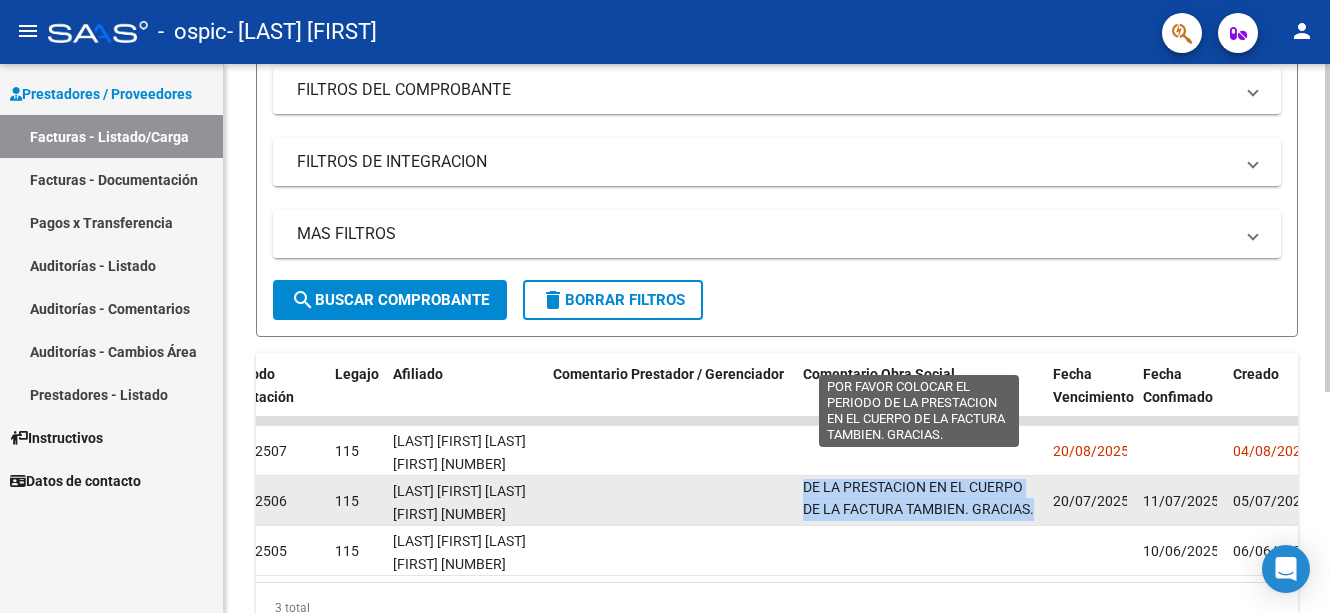 drag, startPoint x: 803, startPoint y: 487, endPoint x: 1029, endPoint y: 510, distance: 227.16734 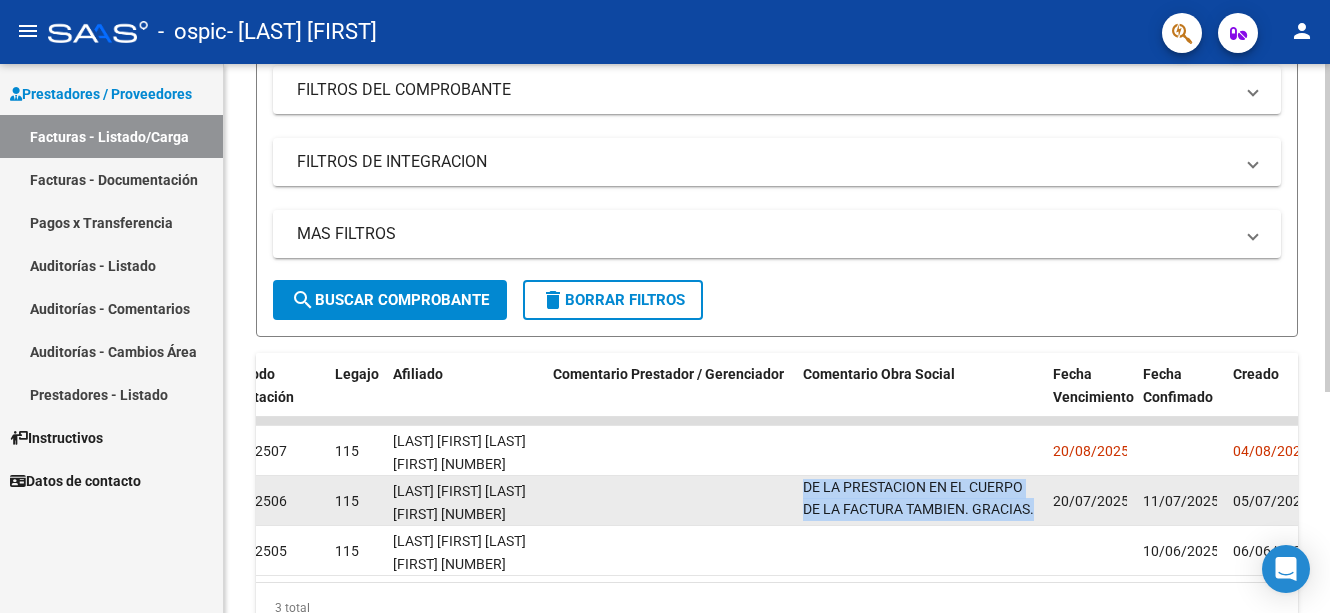 copy on "POR FAVOR COLOCAR EL PERIODO DE LA PRESTACION EN EL CUERPO DE LA FACTURA TAMBIEN. GRACIAS" 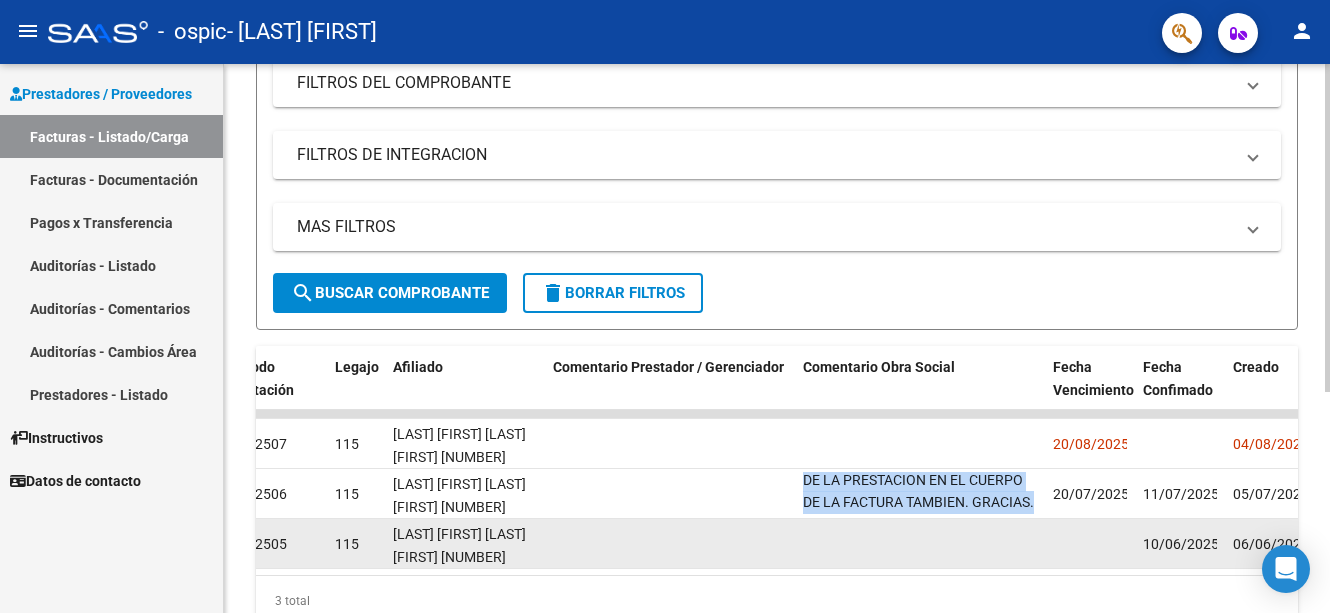 scroll, scrollTop: 369, scrollLeft: 0, axis: vertical 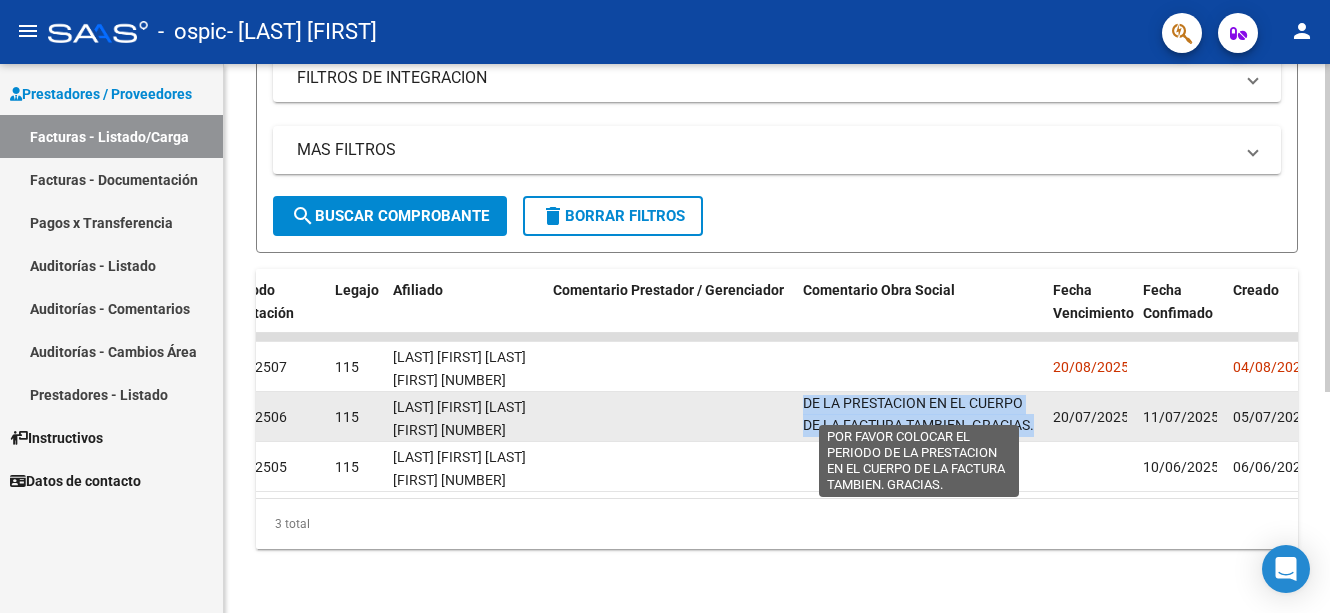 click on "POR FAVOR COLOCAR EL PERIODO DE LA PRESTACION EN EL CUERPO DE LA FACTURA TAMBIEN. GRACIAS." 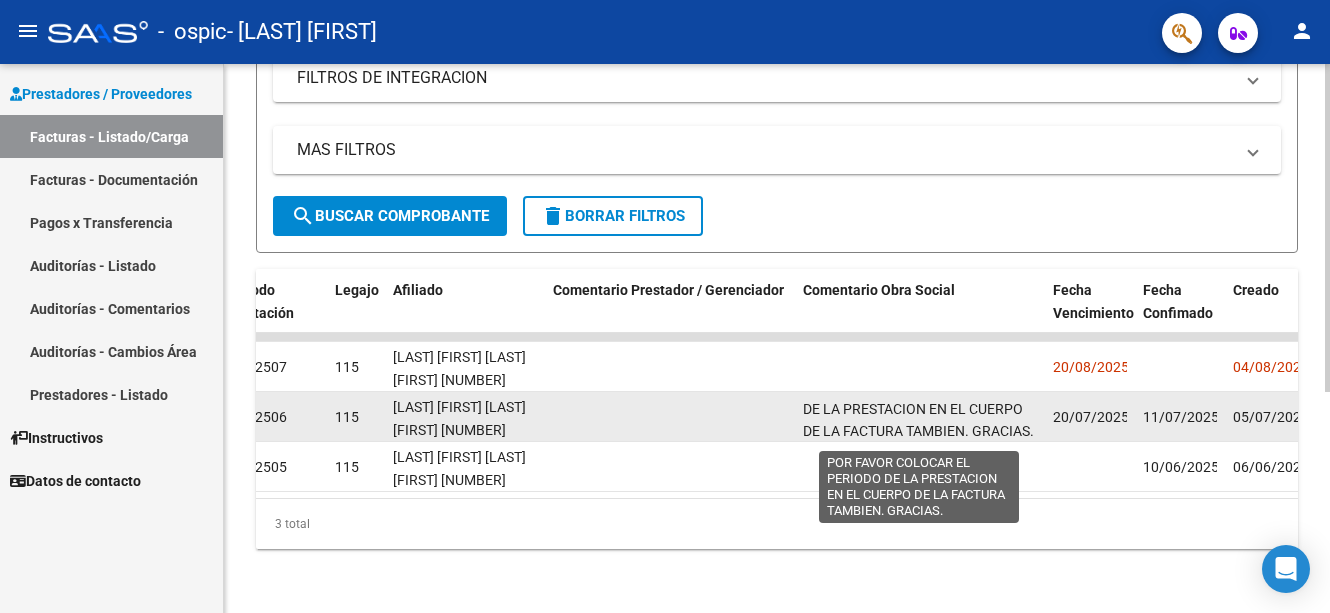 scroll, scrollTop: 26, scrollLeft: 0, axis: vertical 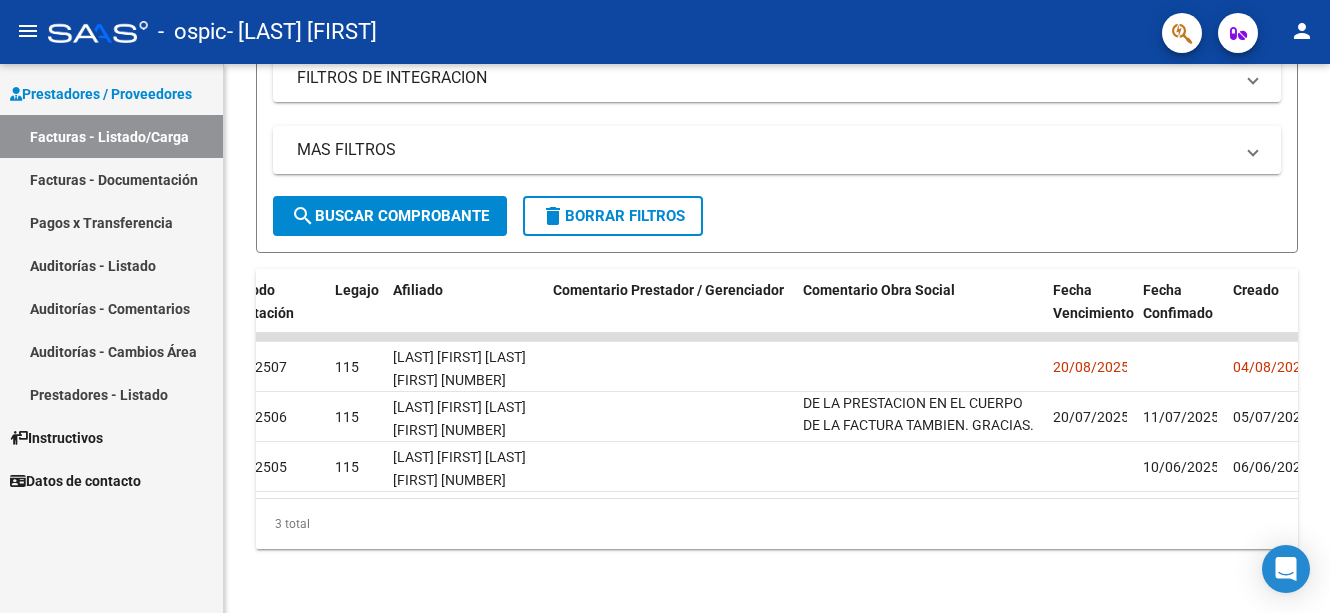 drag, startPoint x: 428, startPoint y: 360, endPoint x: -32, endPoint y: 591, distance: 514.74365 